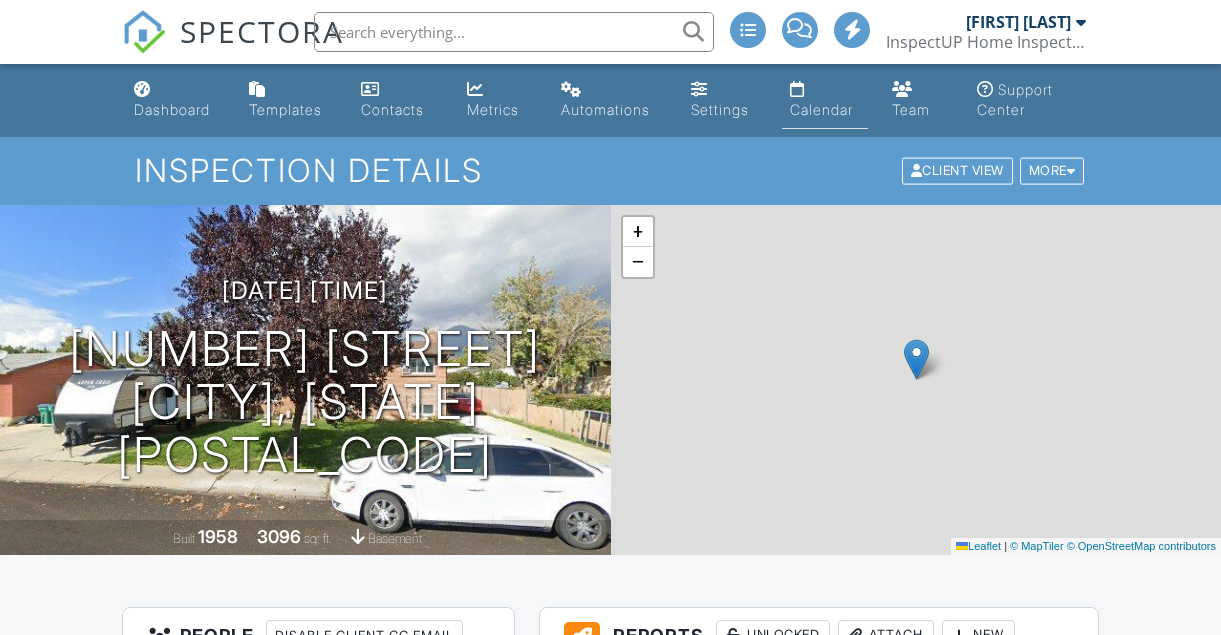 scroll, scrollTop: 0, scrollLeft: 0, axis: both 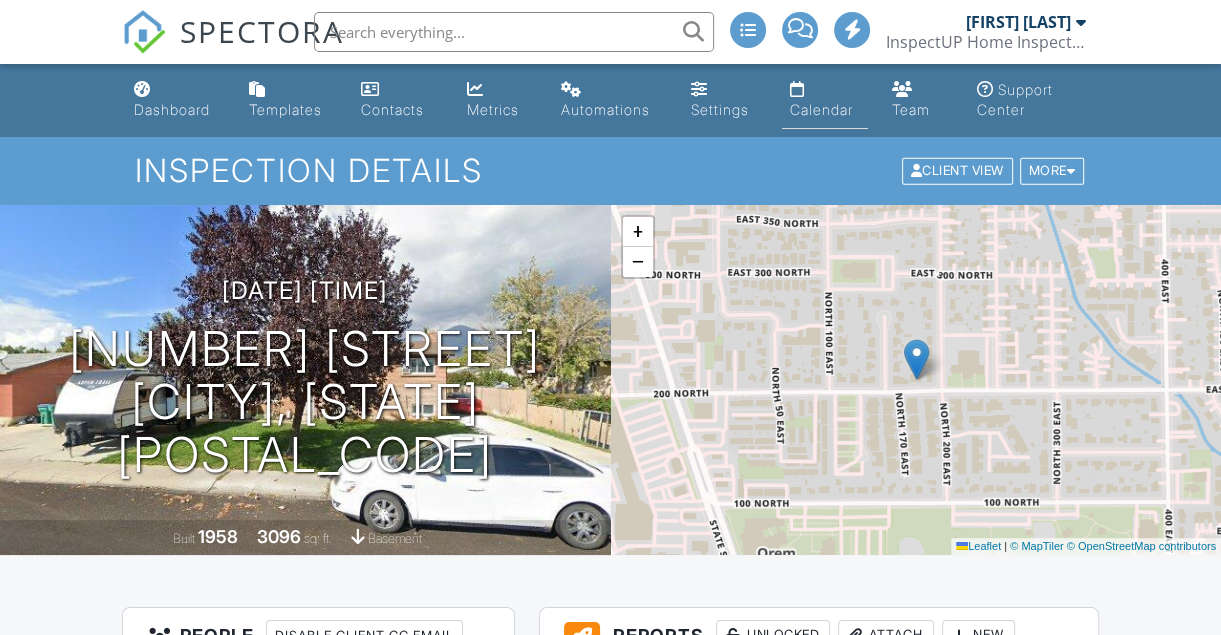click on "Calendar" at bounding box center (825, 100) 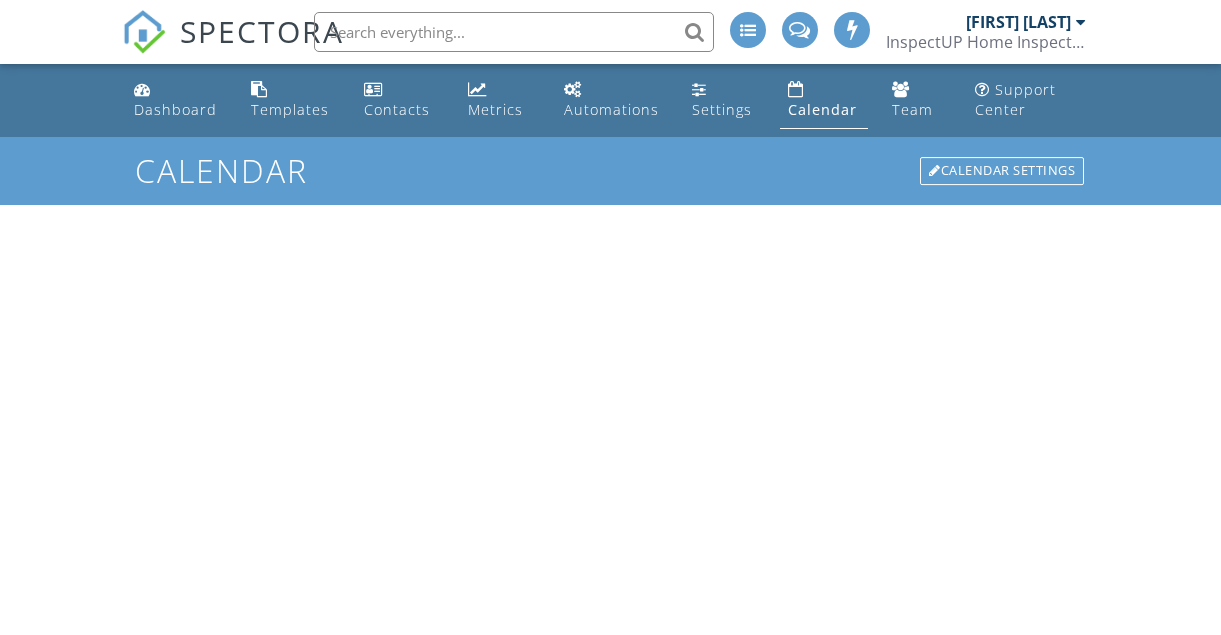 scroll, scrollTop: 0, scrollLeft: 0, axis: both 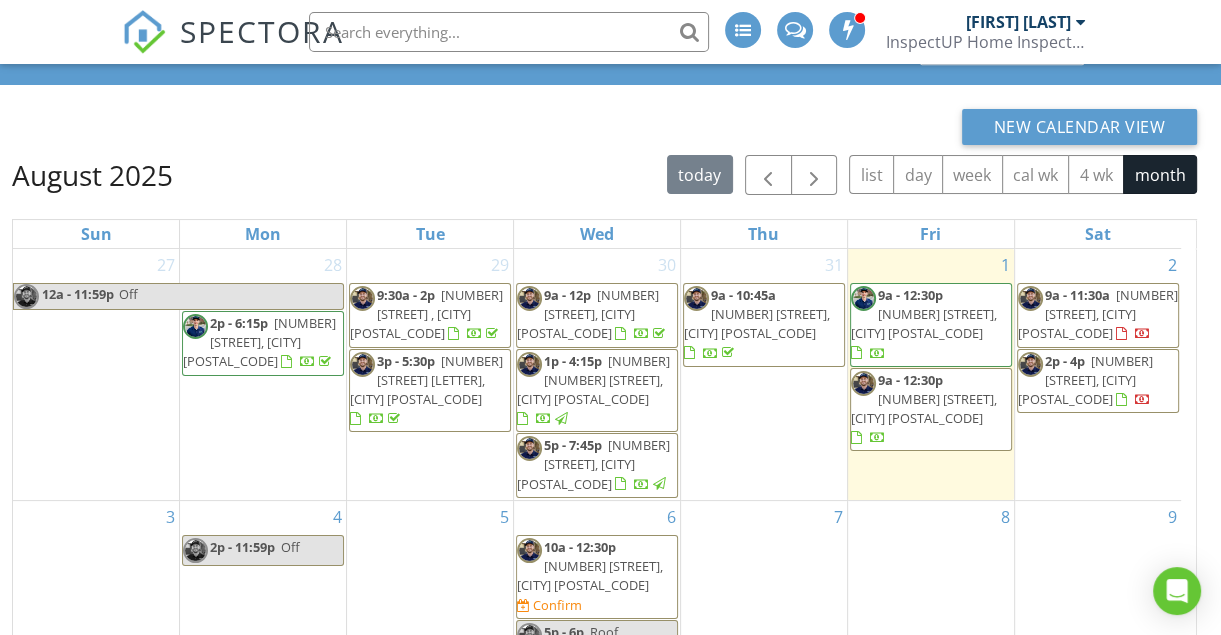 click on "9a - 12:30p" at bounding box center (910, 295) 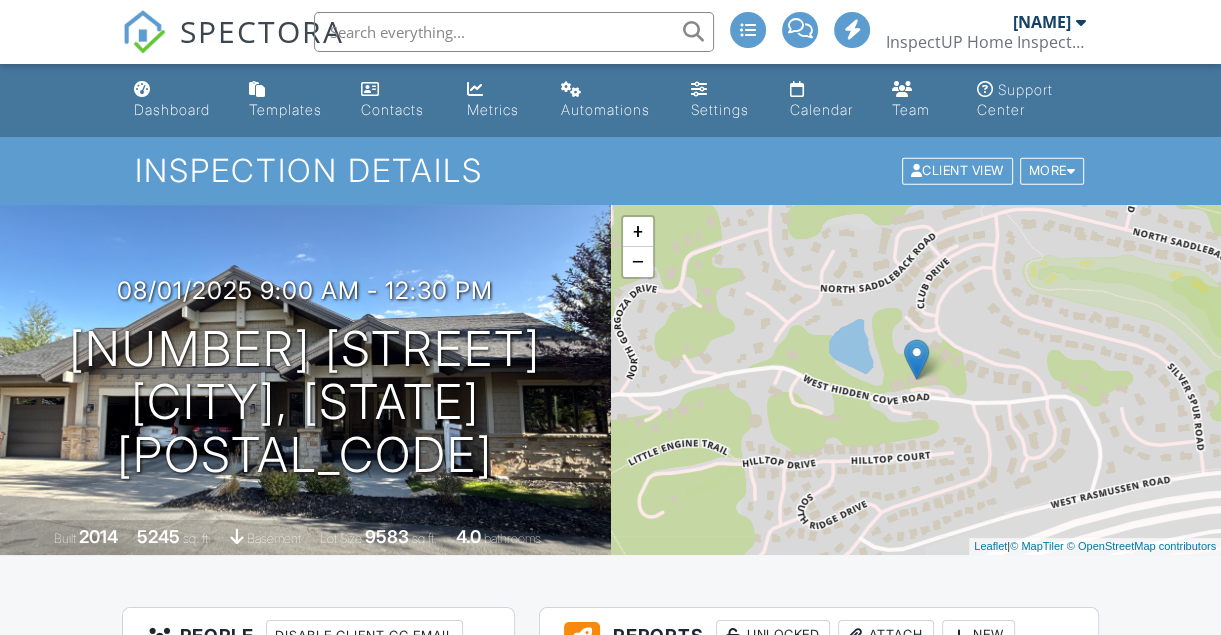 scroll, scrollTop: 11, scrollLeft: 0, axis: vertical 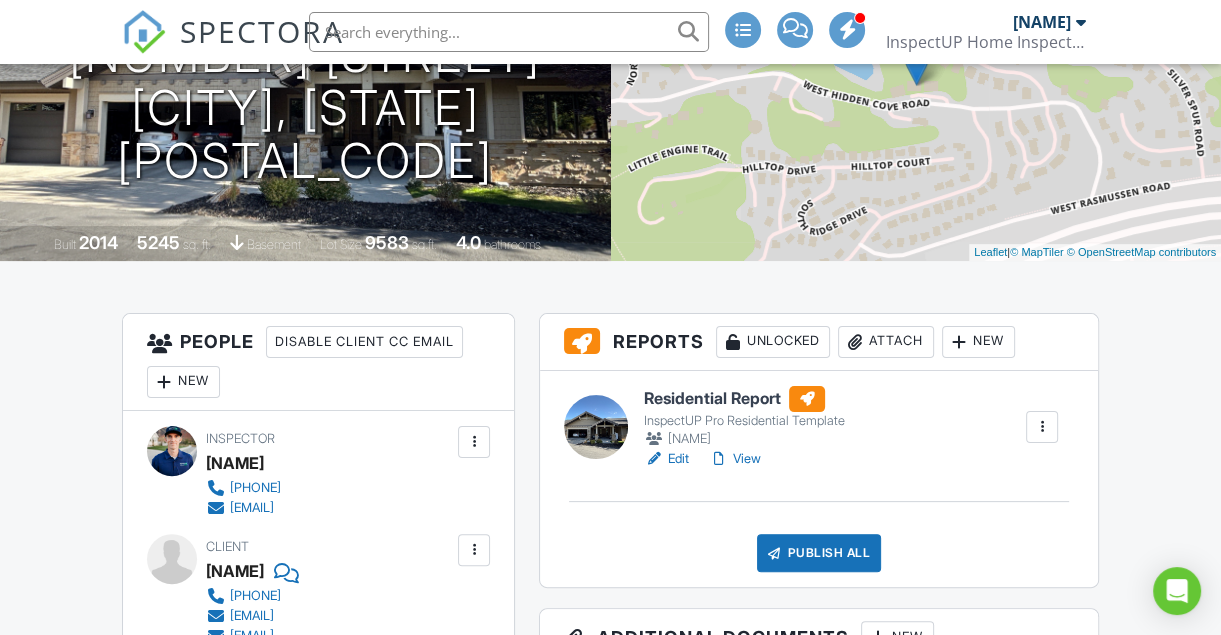 click on "View" at bounding box center [735, 459] 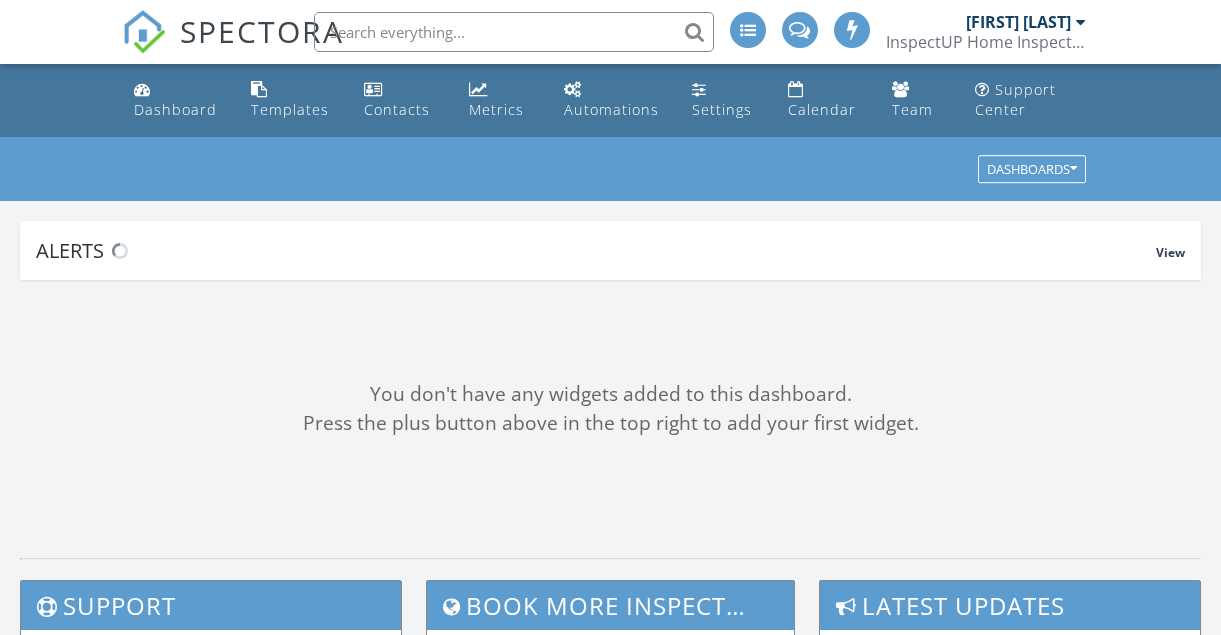 scroll, scrollTop: 0, scrollLeft: 0, axis: both 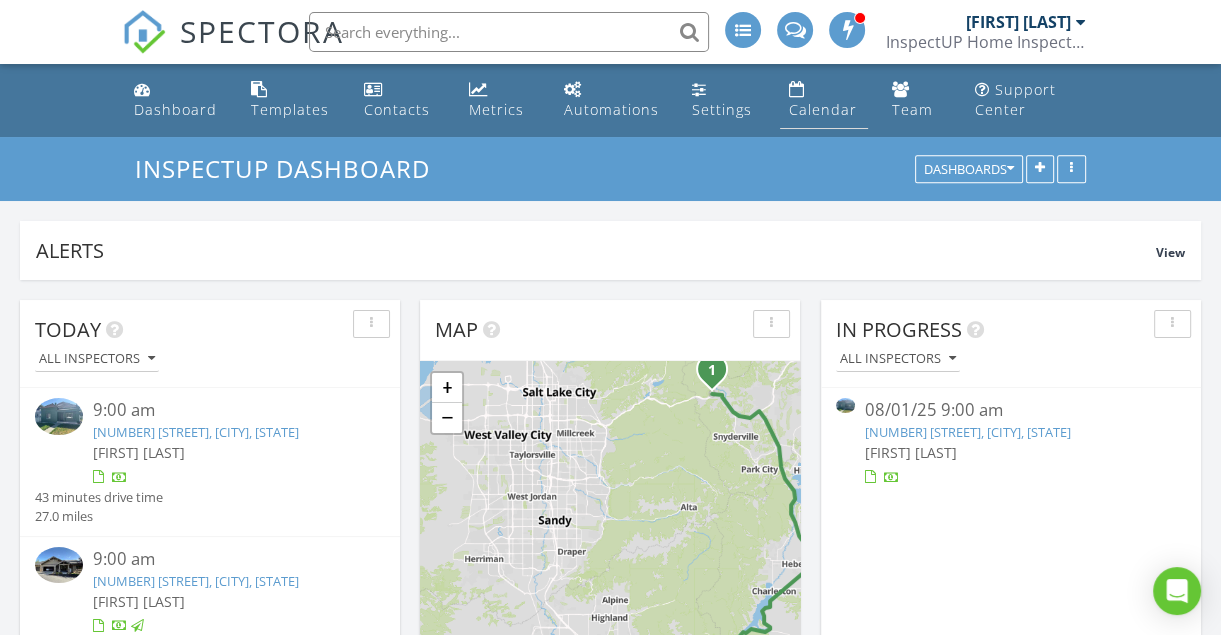 click on "Calendar" at bounding box center [824, 100] 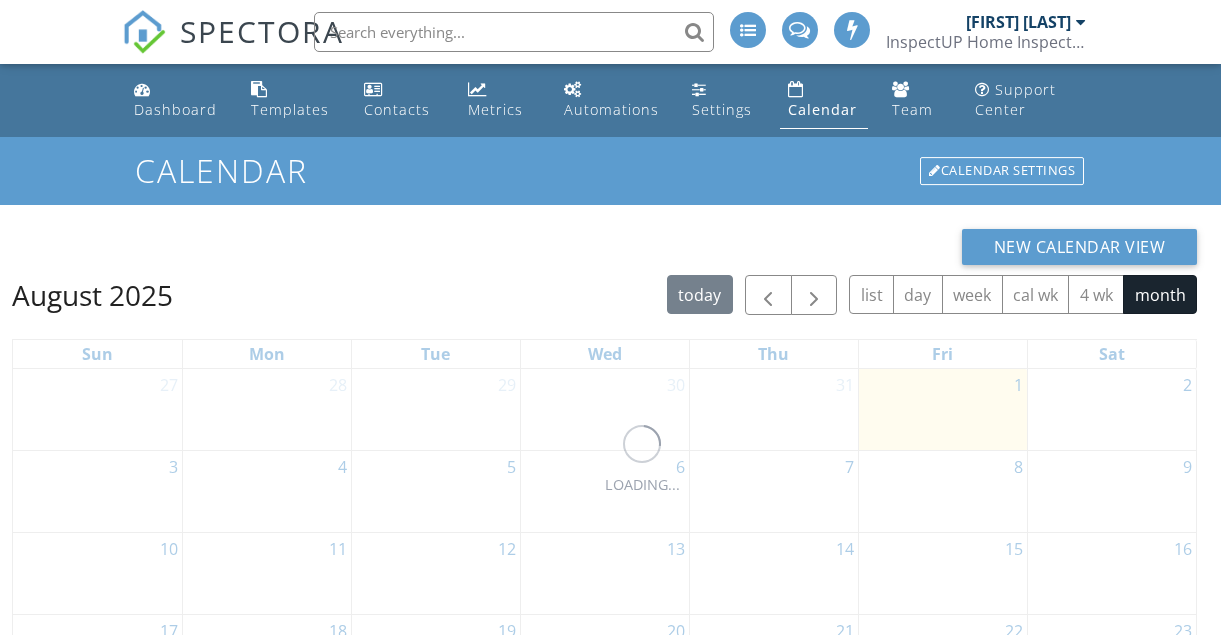 scroll, scrollTop: 0, scrollLeft: 0, axis: both 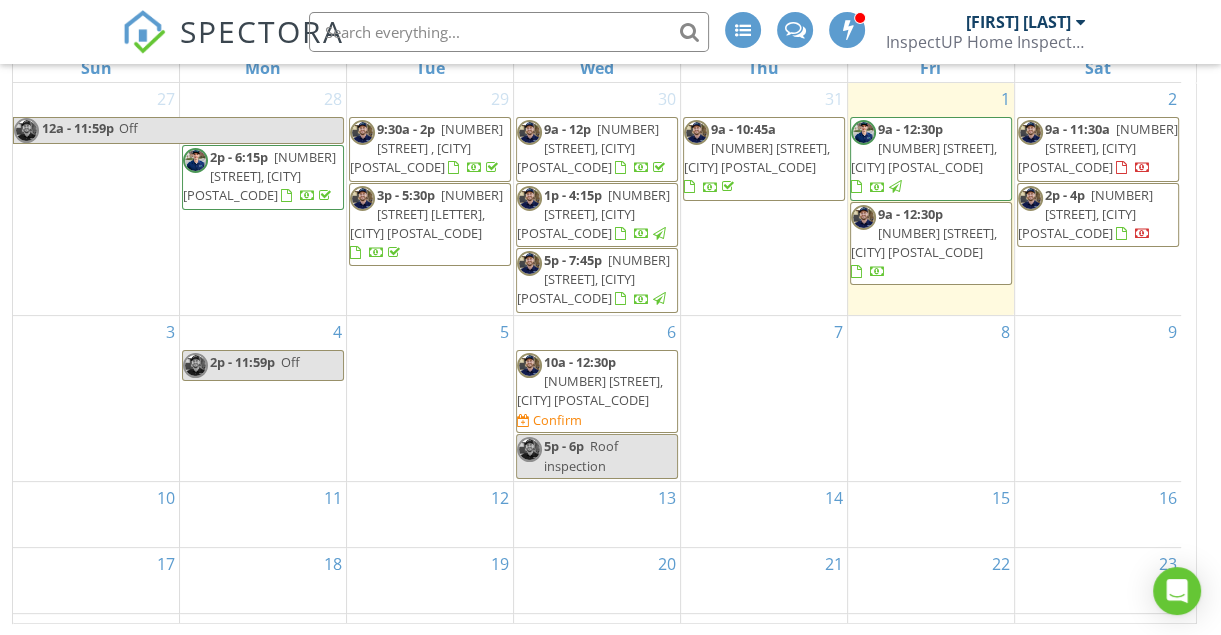 click on "5p - 6p
Roof inspection" at bounding box center (597, 456) 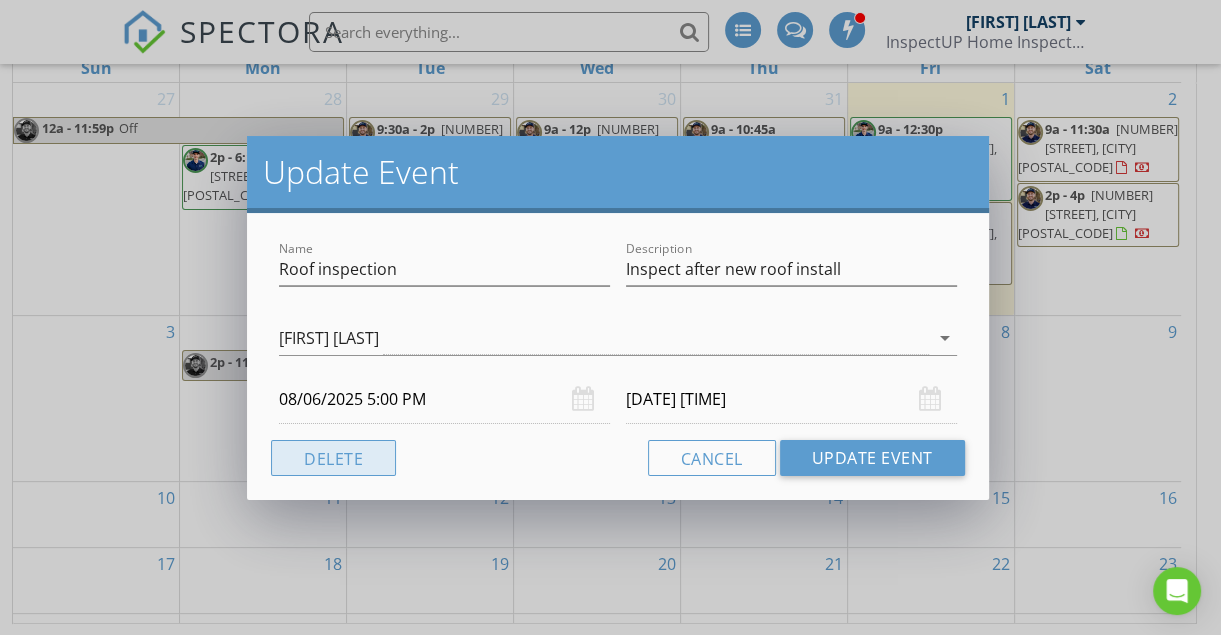 click on "Delete" at bounding box center [333, 458] 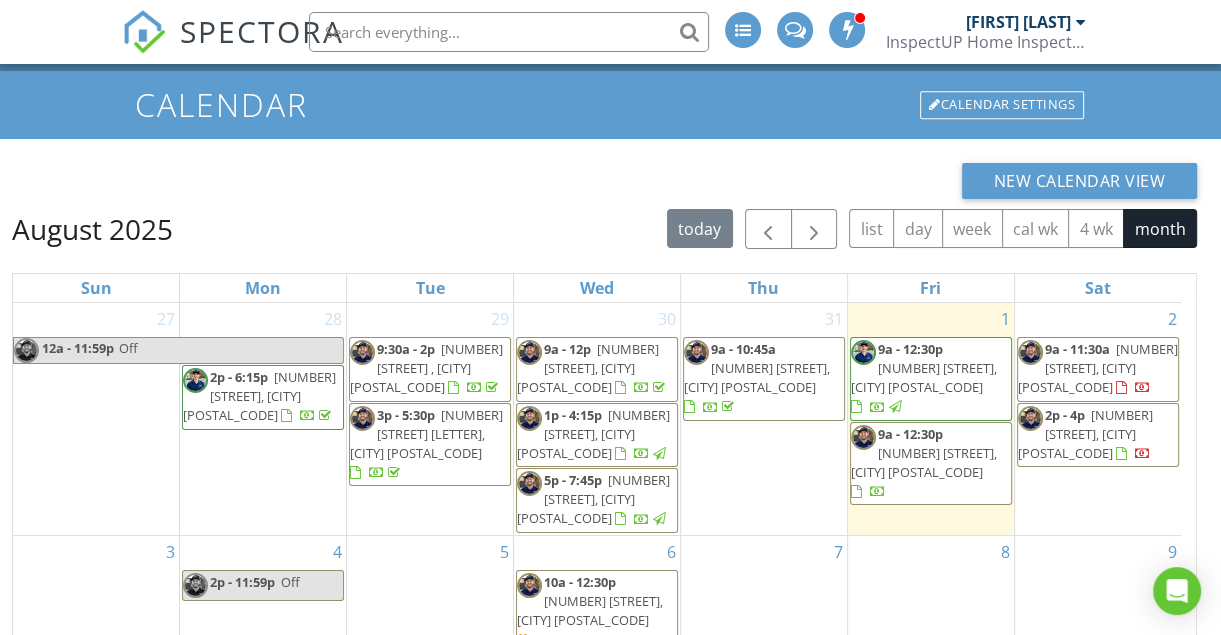 scroll, scrollTop: 0, scrollLeft: 0, axis: both 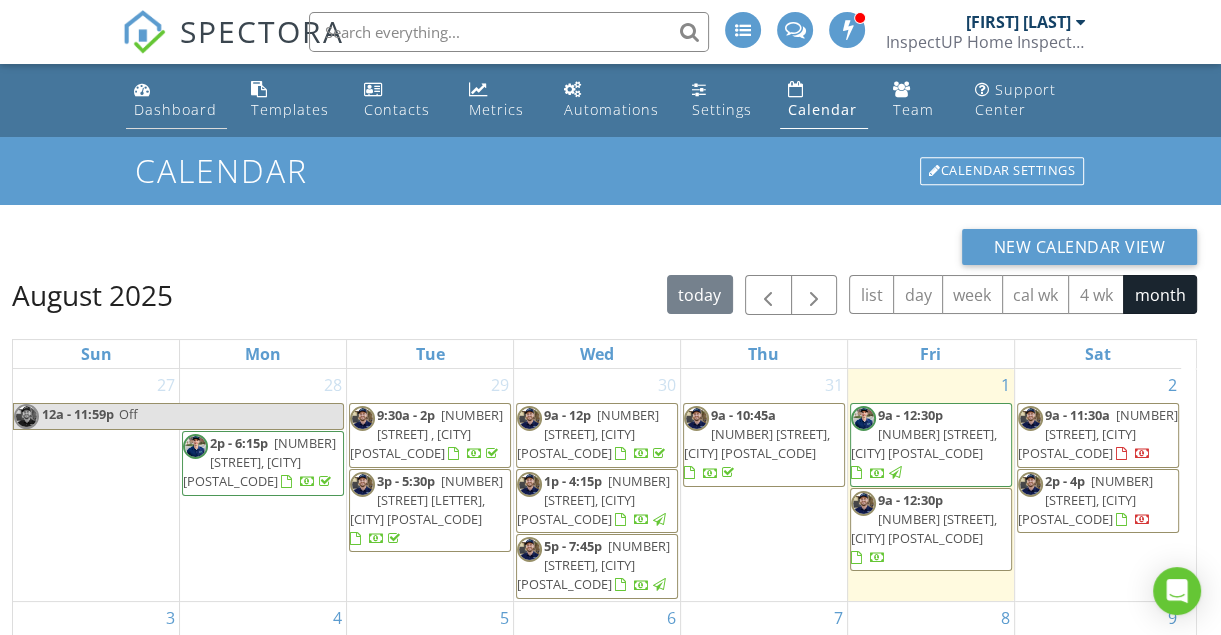 click on "Dashboard" at bounding box center [175, 109] 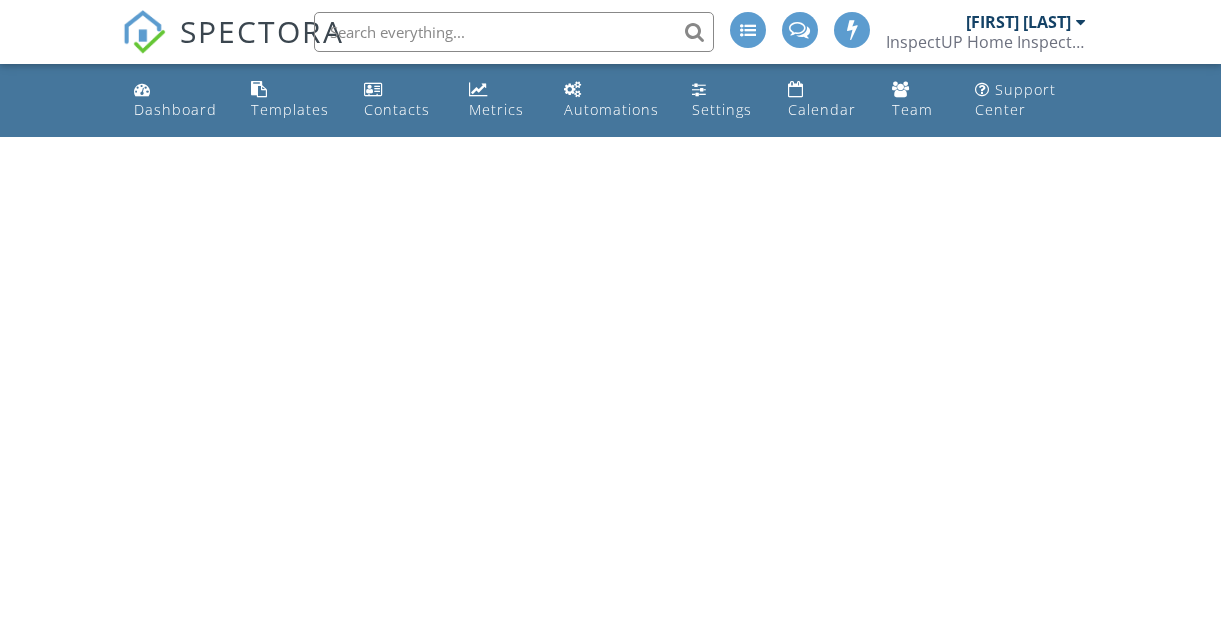 scroll, scrollTop: 0, scrollLeft: 0, axis: both 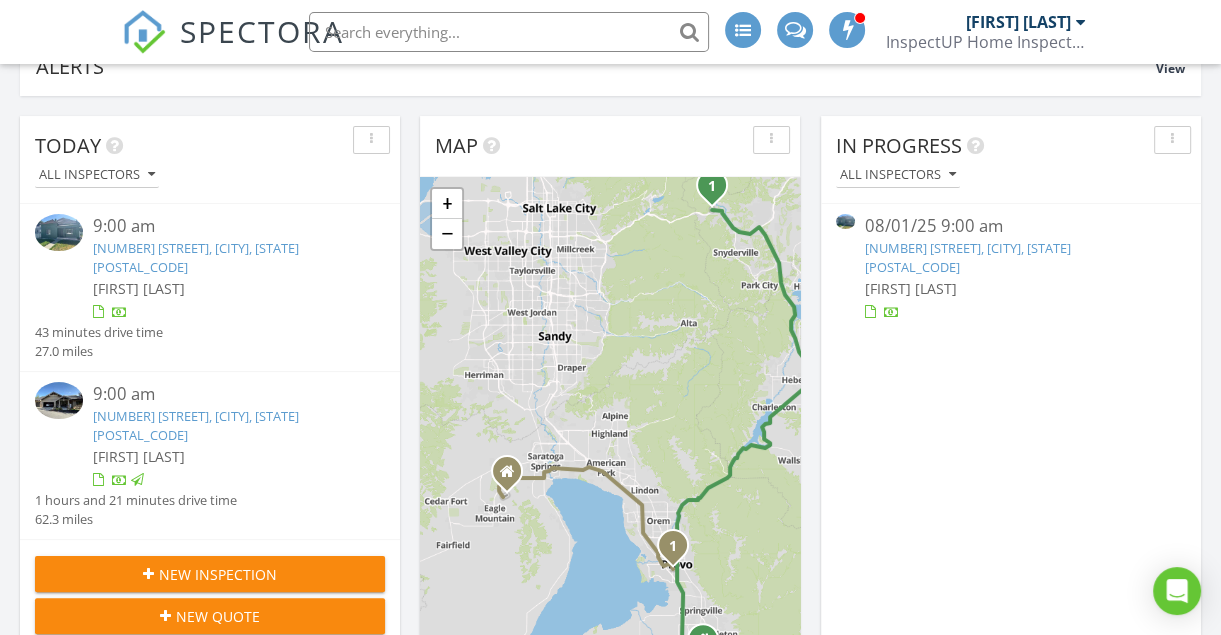click on "New Inspection" at bounding box center [218, 574] 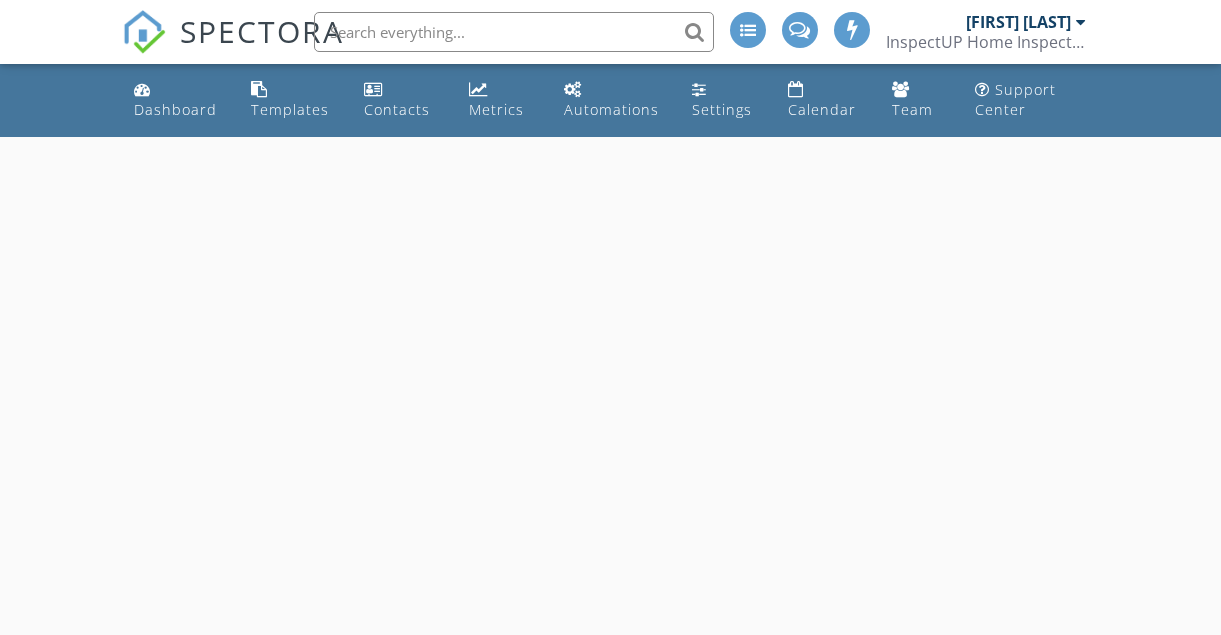 scroll, scrollTop: 0, scrollLeft: 0, axis: both 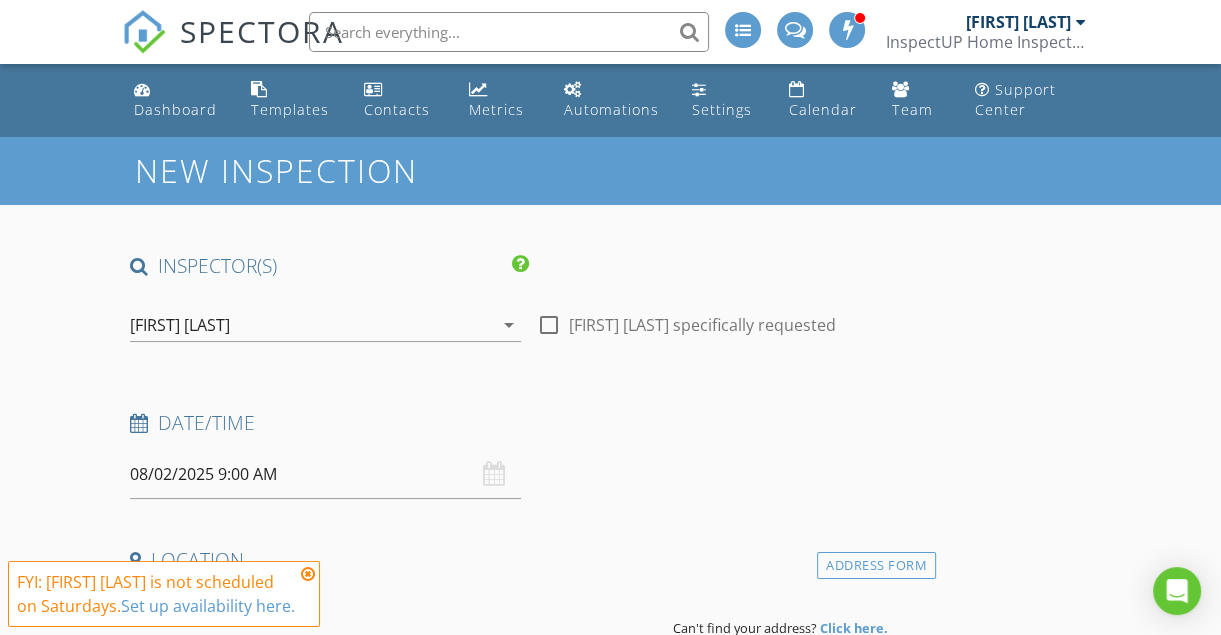 click on "[FIRST] [LAST]" at bounding box center [311, 325] 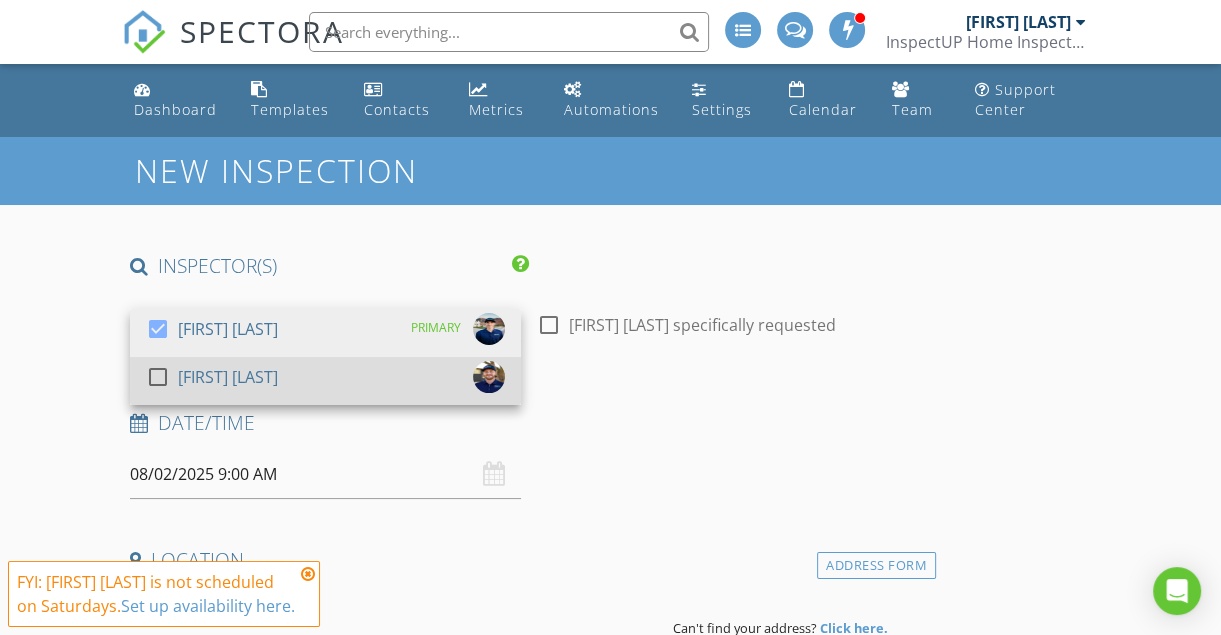 click on "[FIRST] [LAST]" at bounding box center (228, 377) 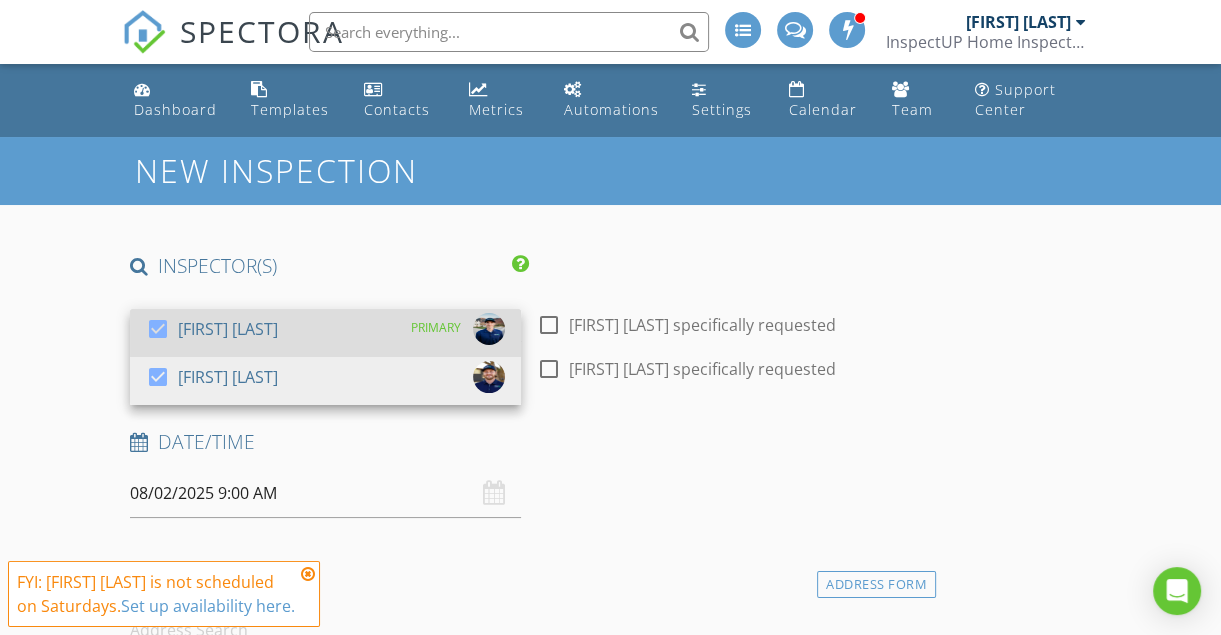 click on "[FIRST] [LAST]" at bounding box center [228, 329] 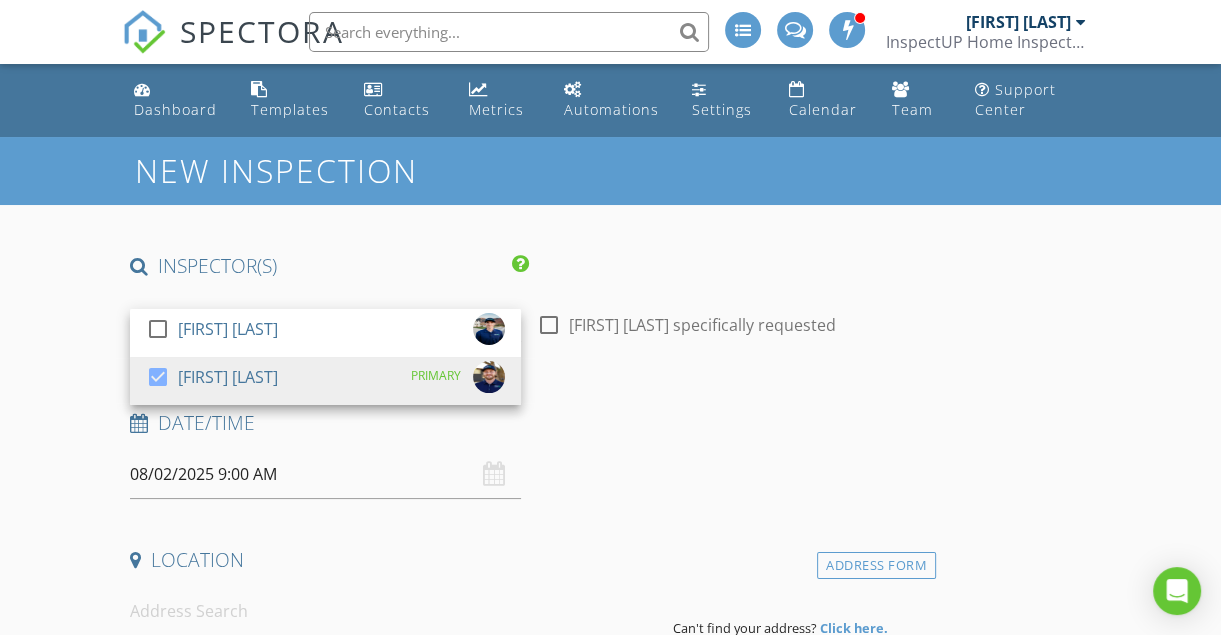 click on "New Inspection
INSPECTOR(S)
check_box_outline_blank   Jensen Paterson     check_box   Andrew Eaton   PRIMARY   Andrew Eaton arrow_drop_down   check_box_outline_blank Andrew Eaton specifically requested
Date/Time
08/02/2025 9:00 AM
Location
Address Form       Can't find your address?   Click here.
client
check_box Enable Client CC email for this inspection   Client Search     check_box_outline_blank Client is a Company/Organization     First Name   Last Name   Email   CC Email   Phone   Address   City   State   Zip     Tags         Notes   Private Notes
ADD ADDITIONAL client
SERVICES
check_box_outline_blank   Residential Home Inspection   Home Inspection w/Radon & InfraRed/Thermal Imaging check_box_outline_blank   Radon Test - Only   Radon test without a home inspection." at bounding box center [610, 1972] 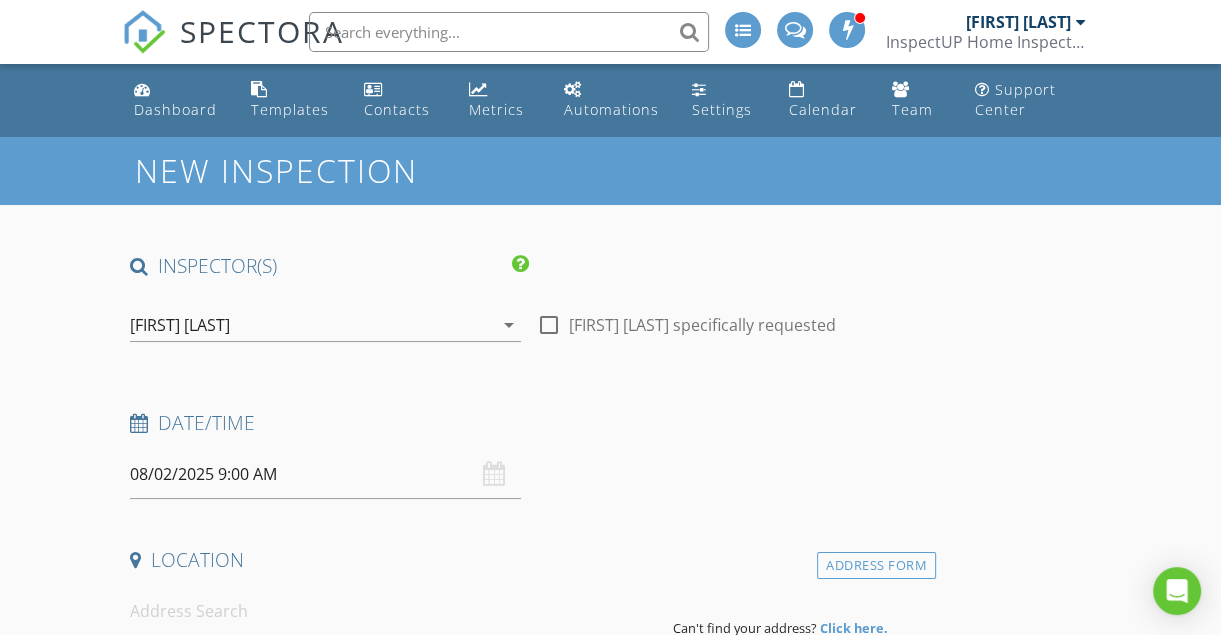 click on "08/02/2025 9:00 AM" at bounding box center [325, 474] 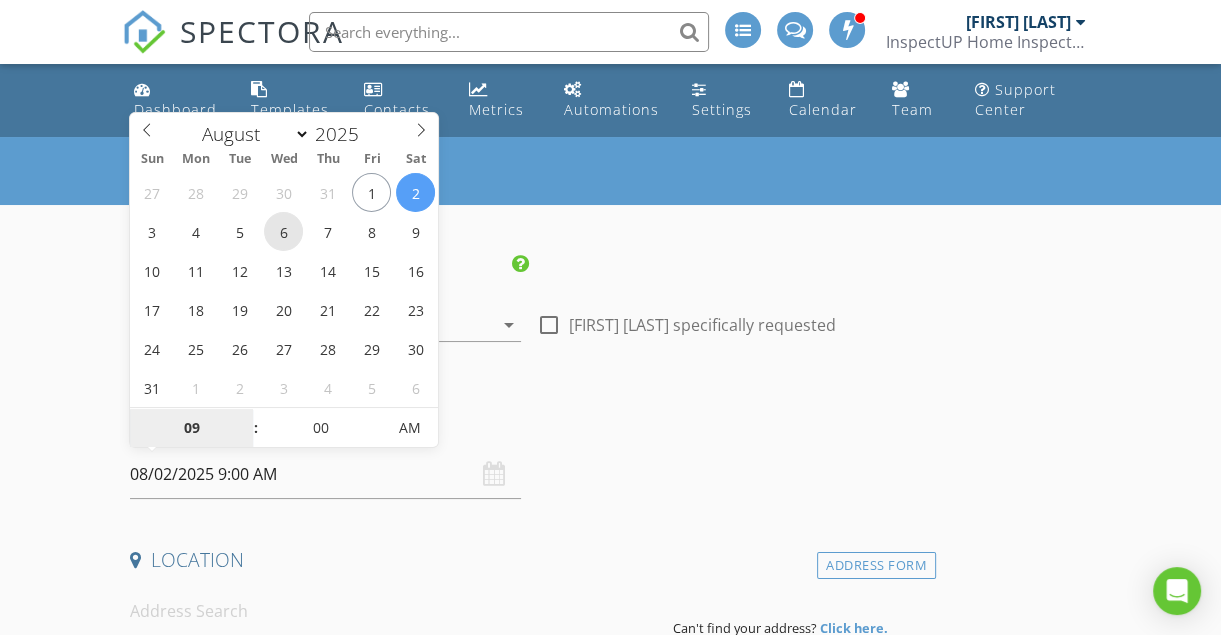 type on "08/06/2025 9:00 AM" 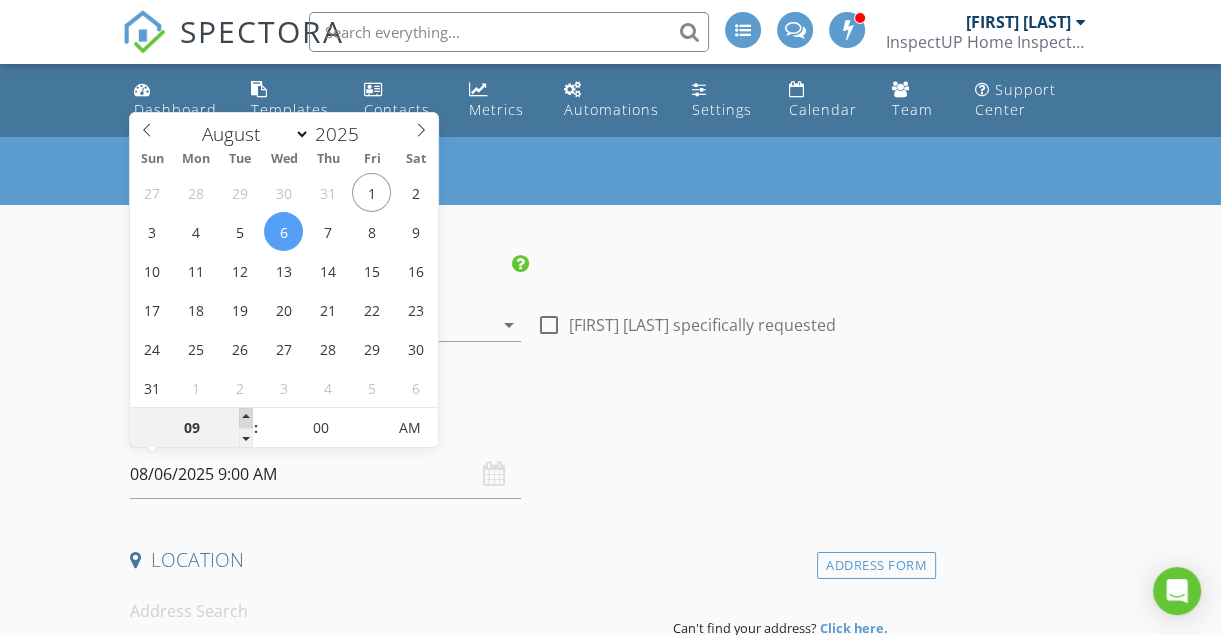 type on "10" 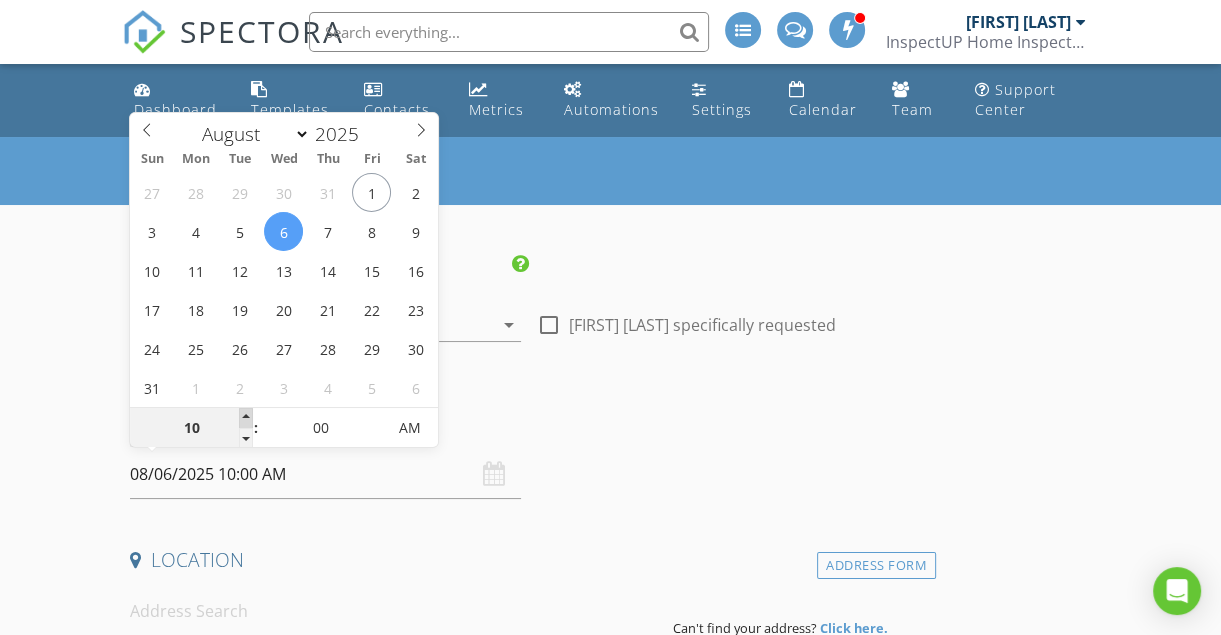 click at bounding box center (246, 418) 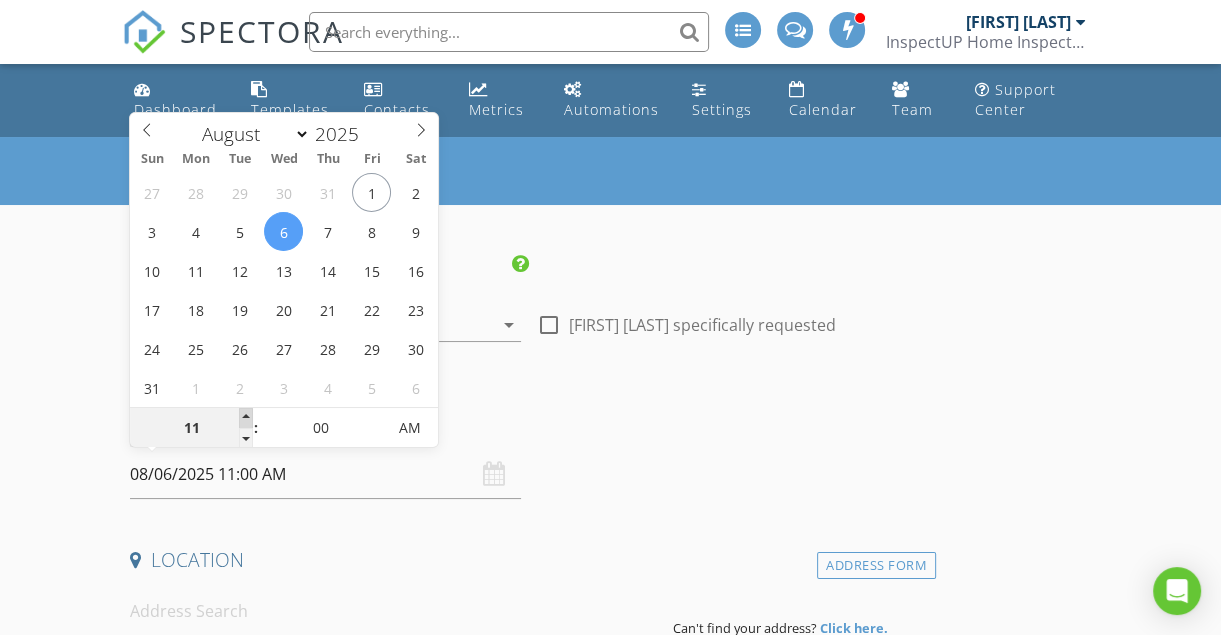 click at bounding box center (246, 418) 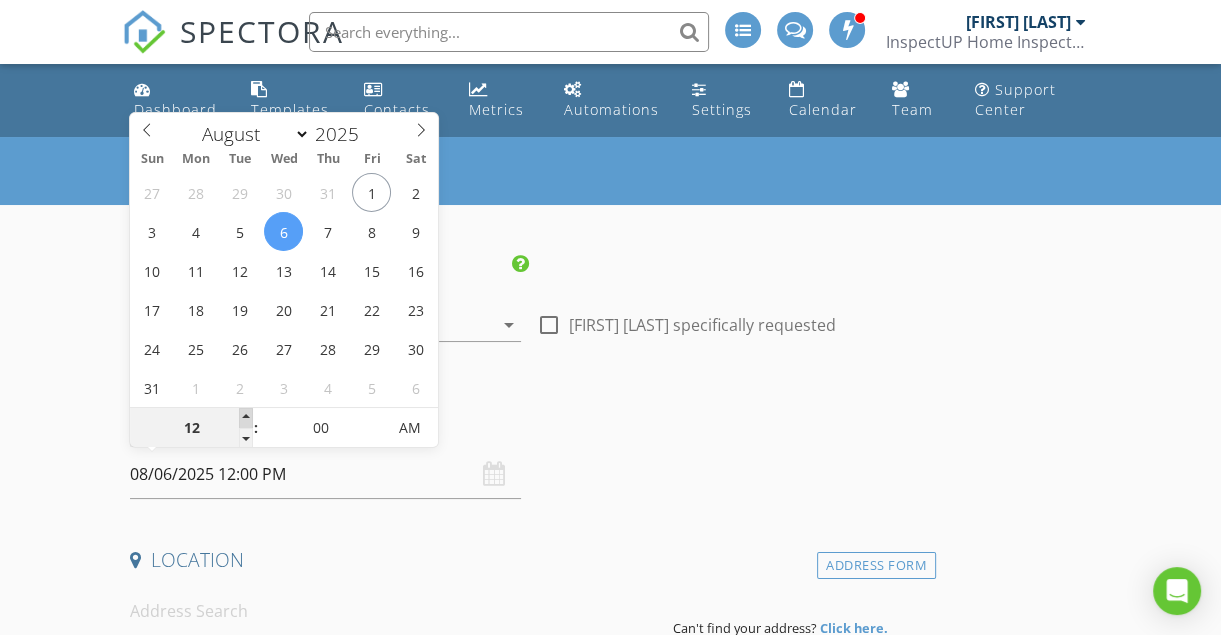 click at bounding box center [246, 418] 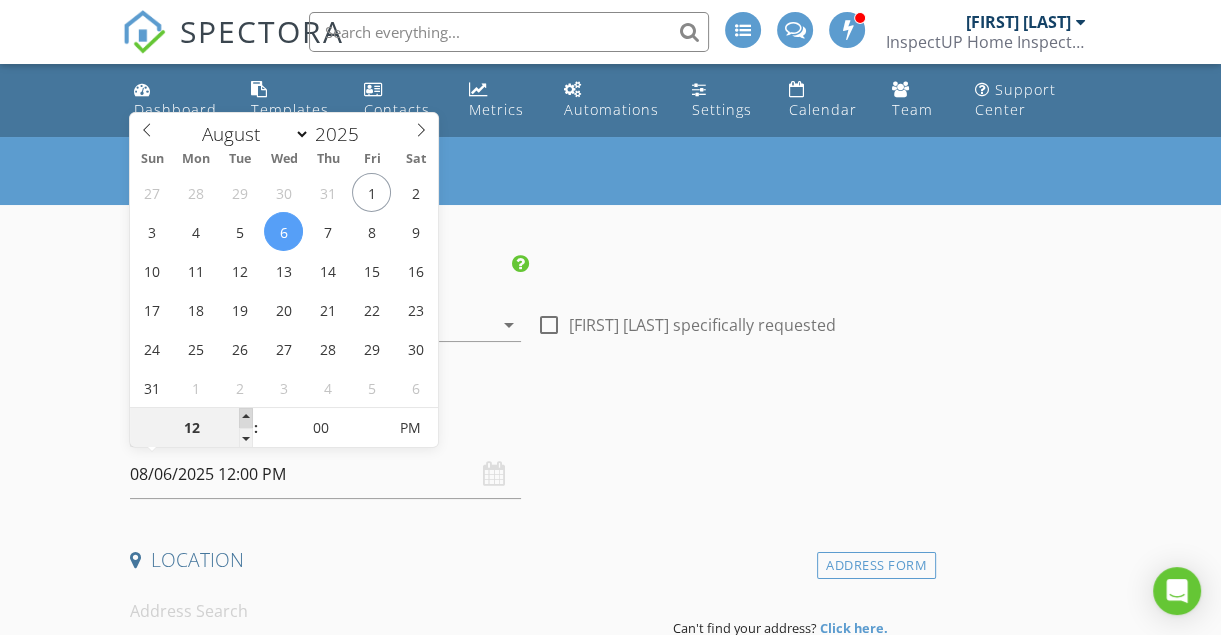 type on "01" 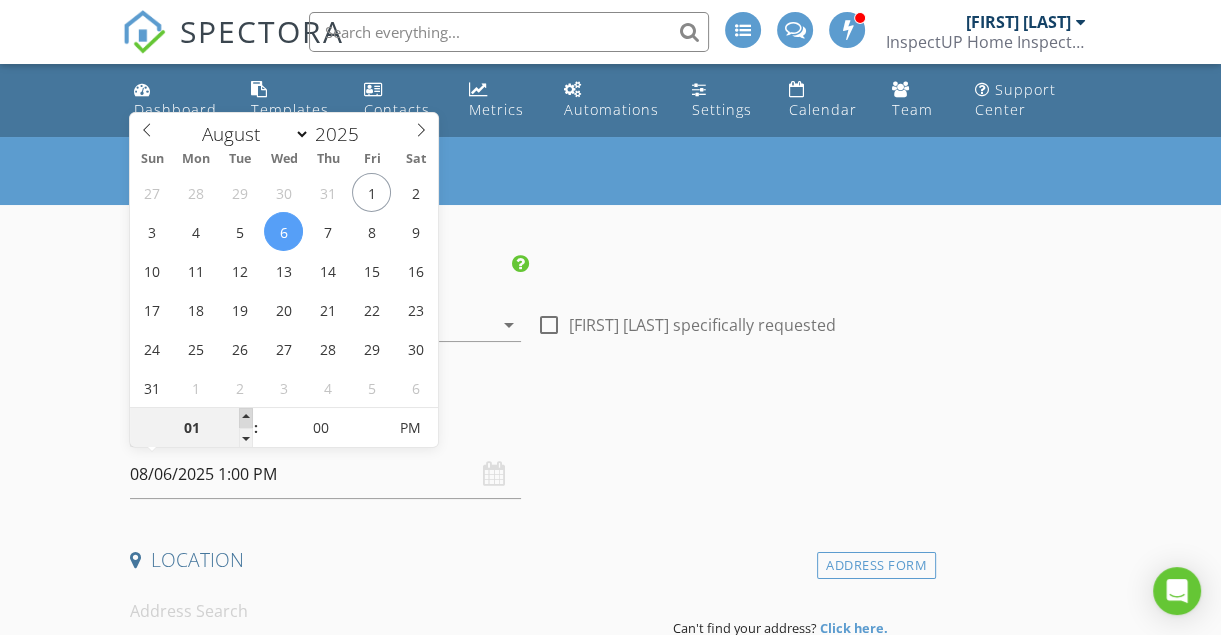 click at bounding box center (246, 418) 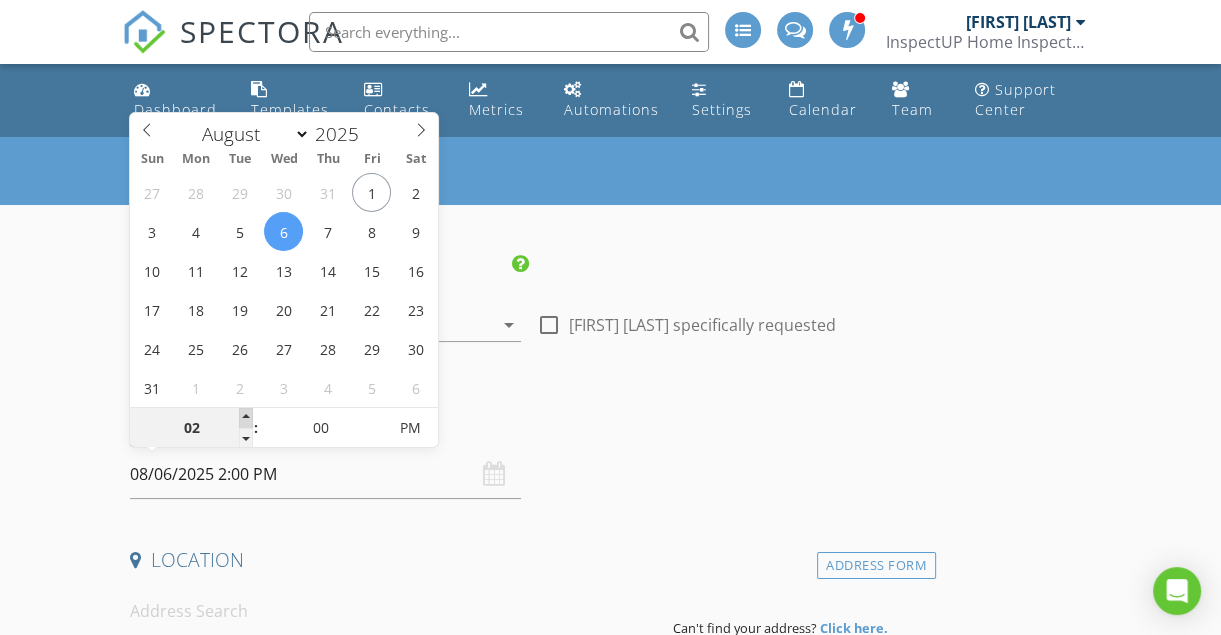 click at bounding box center (246, 418) 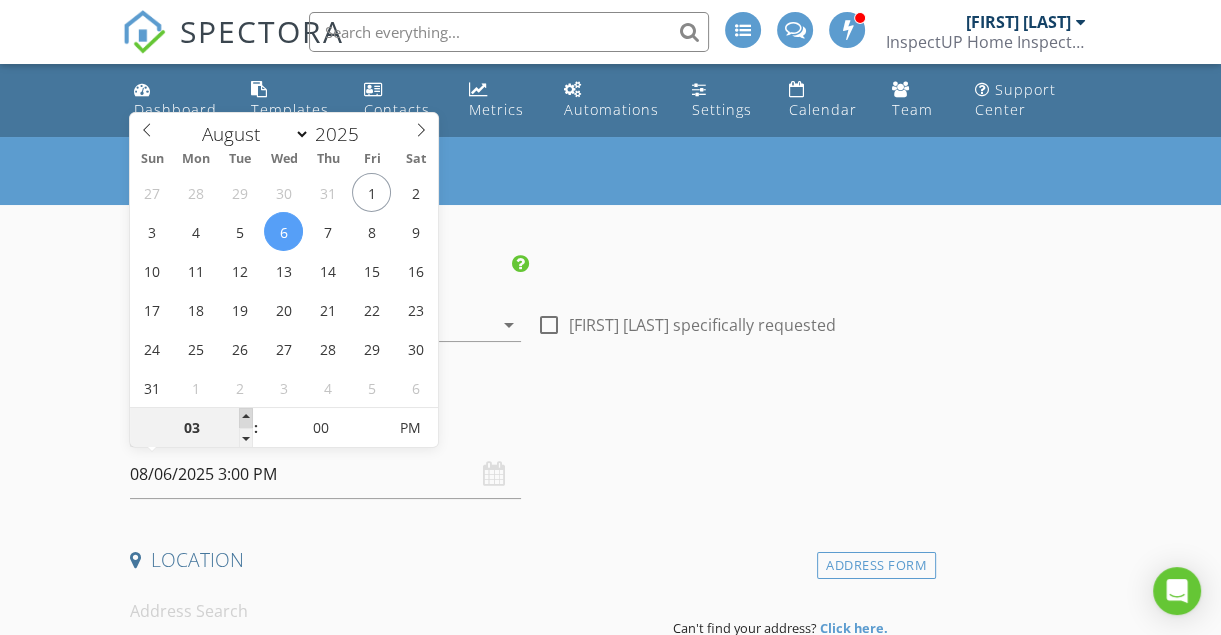 click at bounding box center (246, 418) 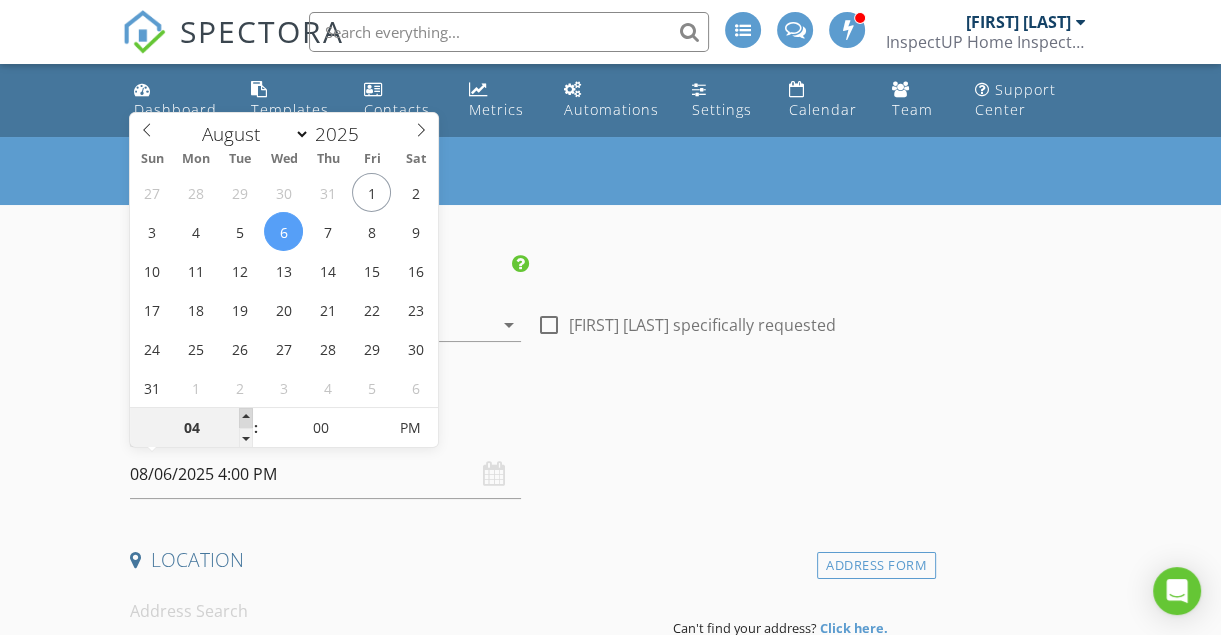 click at bounding box center [246, 418] 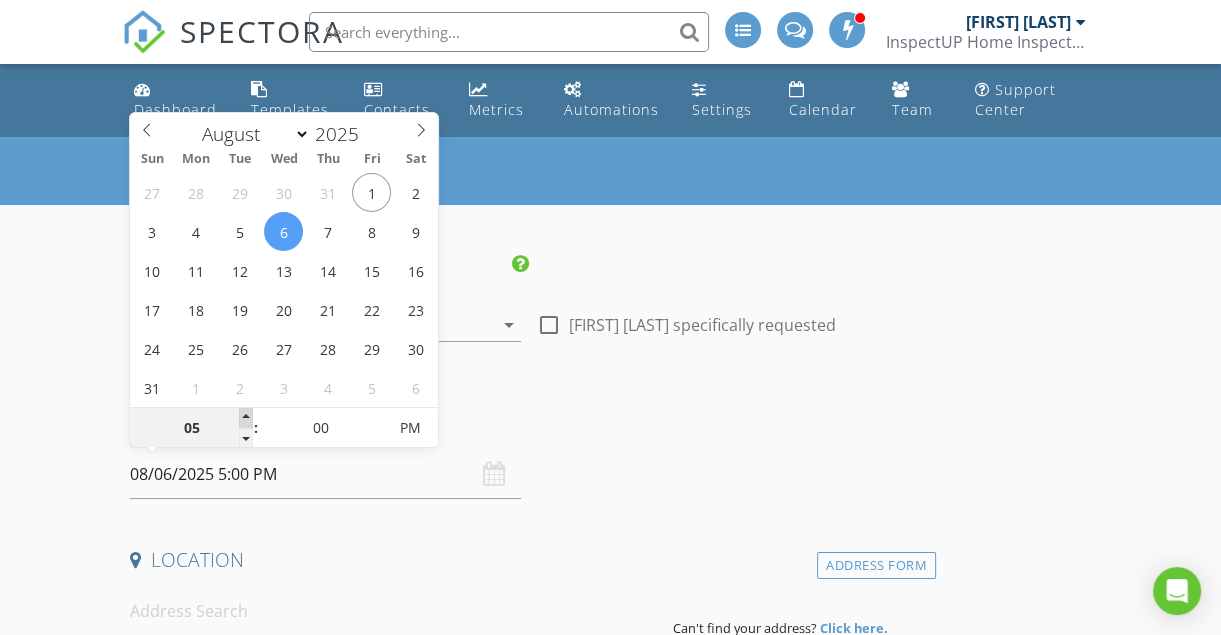 click at bounding box center [246, 418] 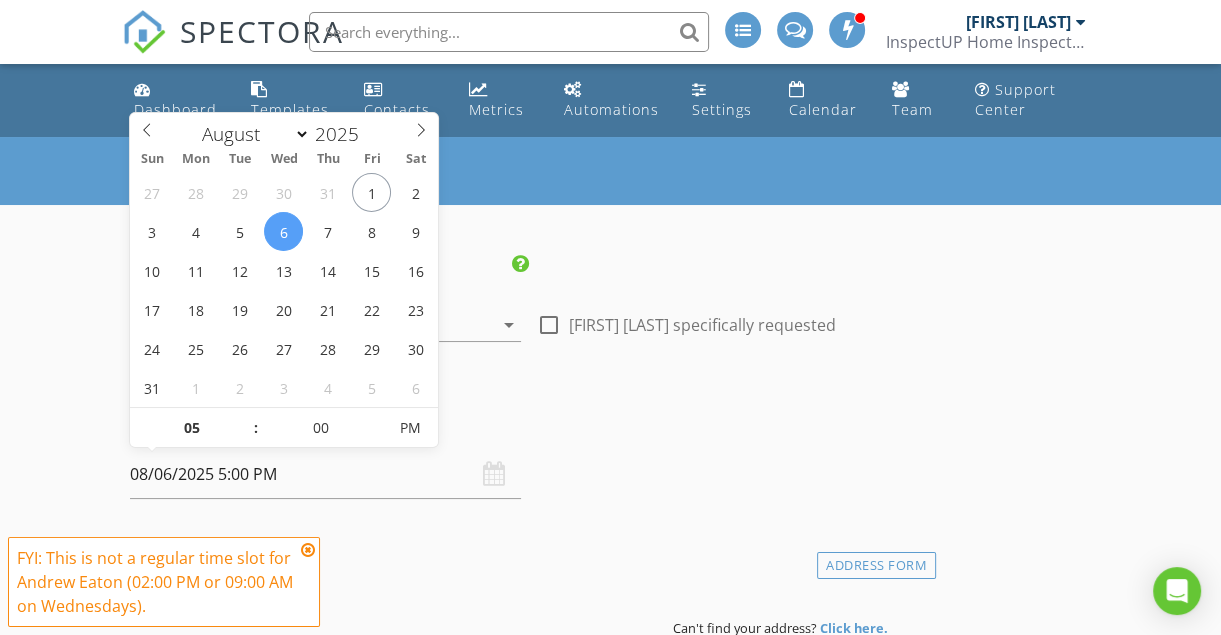 click on "New Inspection
INSPECTOR(S)
check_box_outline_blank   Jensen Paterson     check_box   Andrew Eaton   PRIMARY   Andrew Eaton arrow_drop_down   check_box_outline_blank Andrew Eaton specifically requested
Date/Time
08/06/2025 5:00 PM
Location
Address Form       Can't find your address?   Click here.
client
check_box Enable Client CC email for this inspection   Client Search     check_box_outline_blank Client is a Company/Organization     First Name   Last Name   Email   CC Email   Phone   Address   City   State   Zip     Tags         Notes   Private Notes
ADD ADDITIONAL client
SERVICES
check_box_outline_blank   Residential Home Inspection   Home Inspection w/Radon & InfraRed/Thermal Imaging check_box_outline_blank   Radon Test - Only   Radon test without a home inspection." at bounding box center [610, 1972] 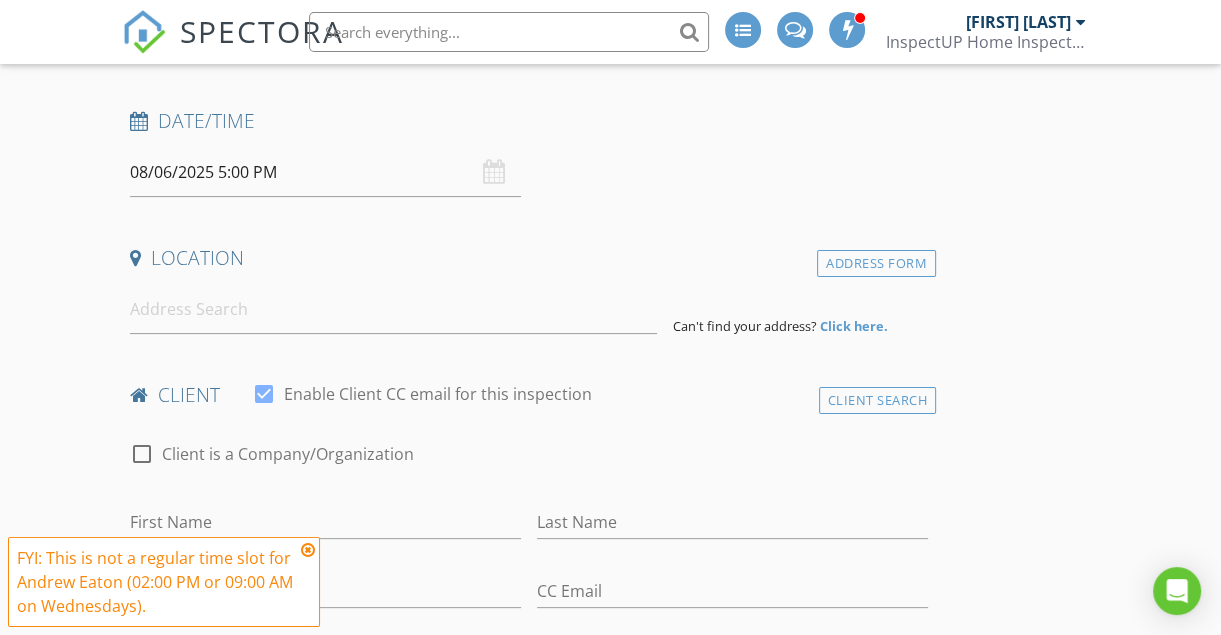 scroll, scrollTop: 303, scrollLeft: 0, axis: vertical 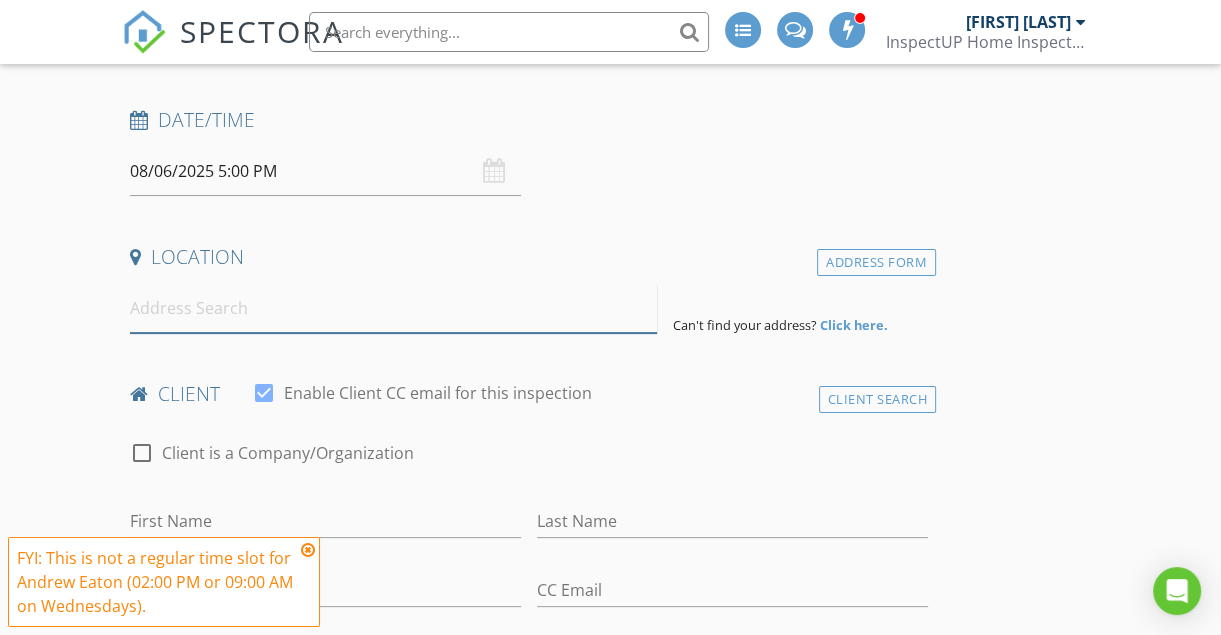 click at bounding box center (393, 308) 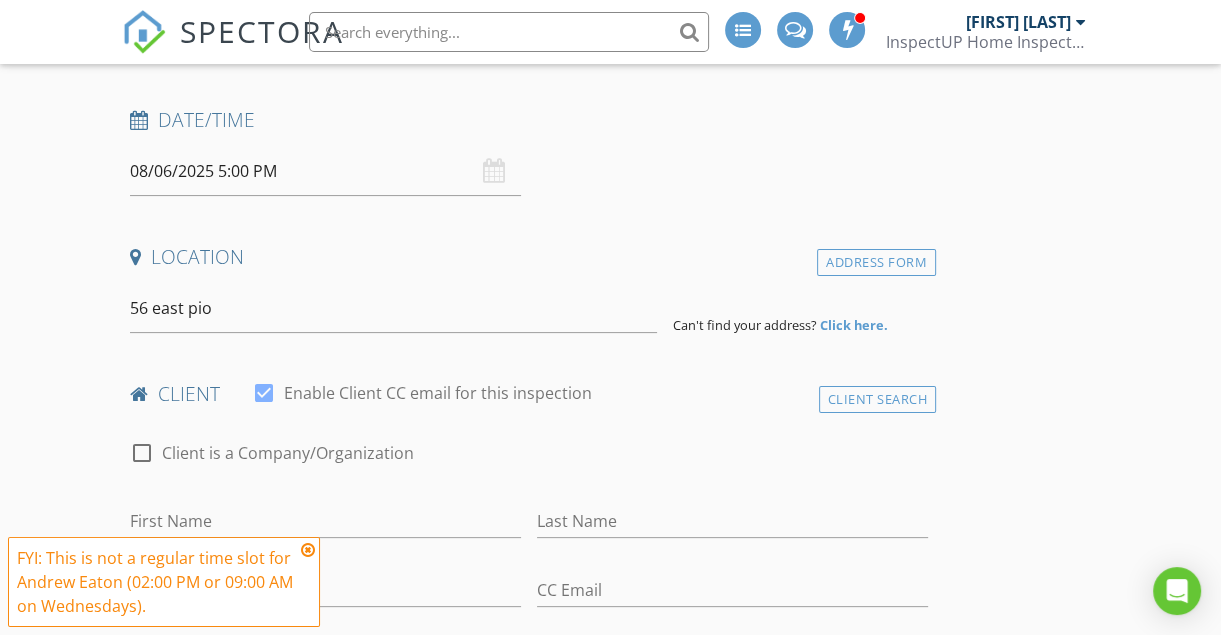 type on "56 East Pioneer Circle, Saratoga Springs, UT, USA" 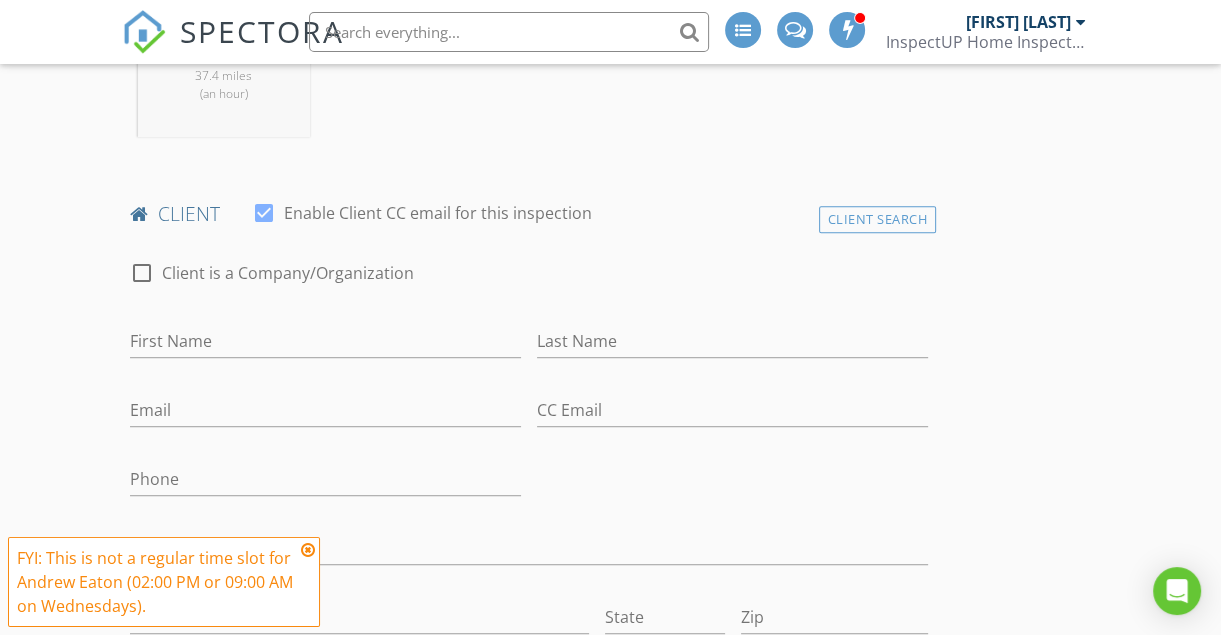 scroll, scrollTop: 895, scrollLeft: 0, axis: vertical 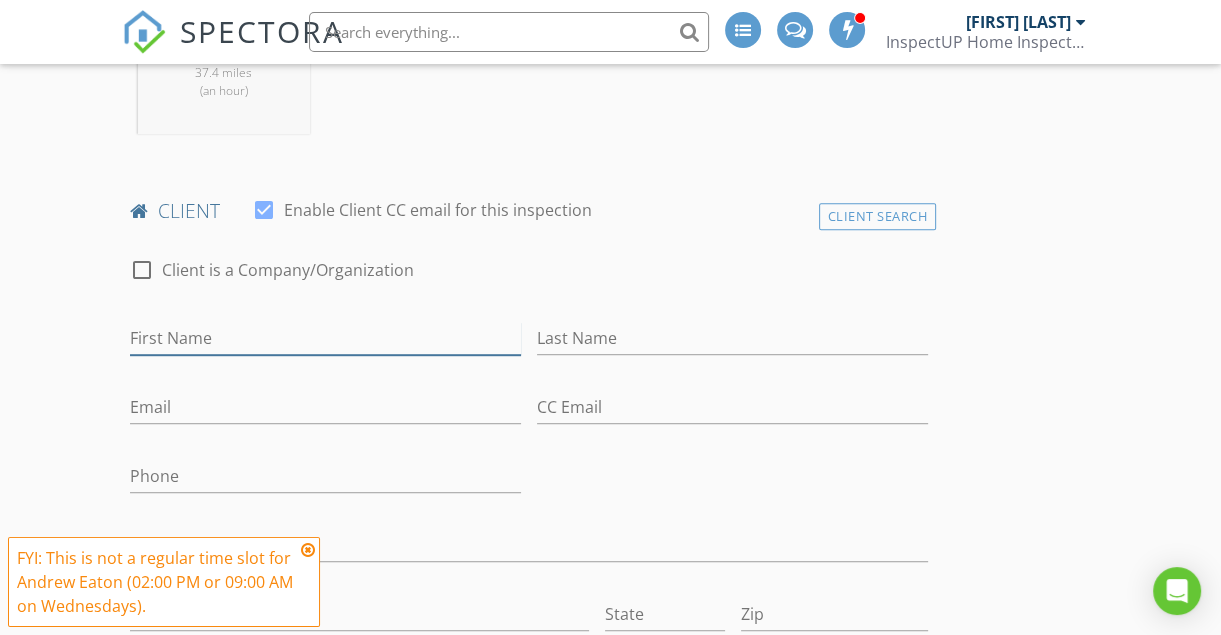 click on "First Name" at bounding box center (325, 338) 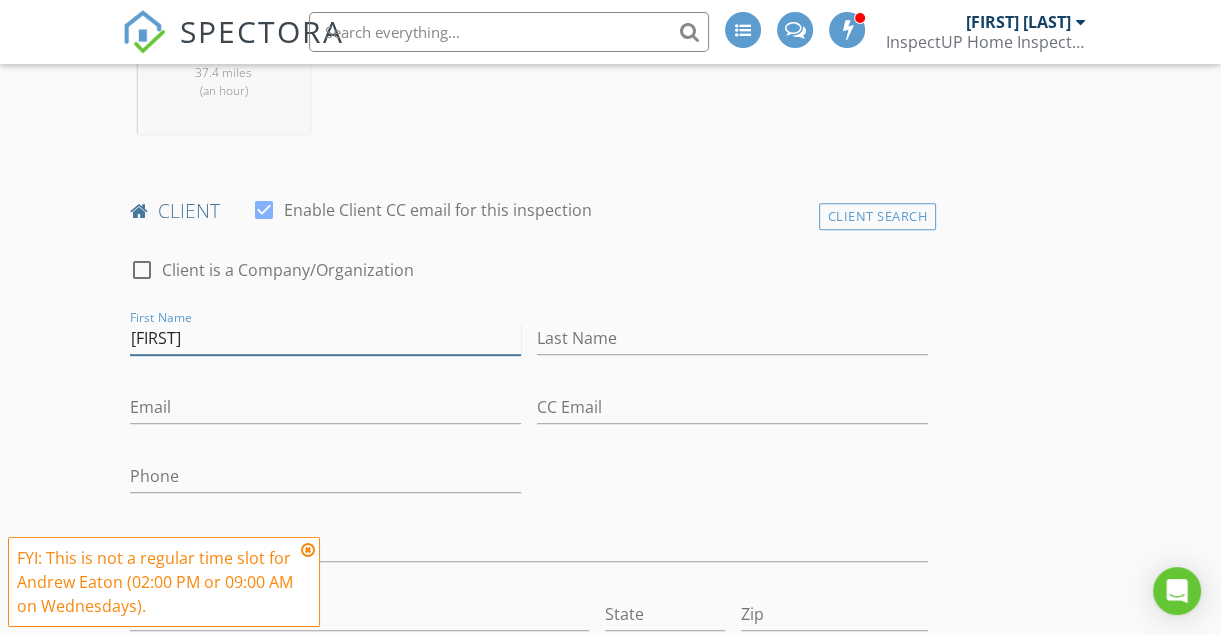 type on "Rowena" 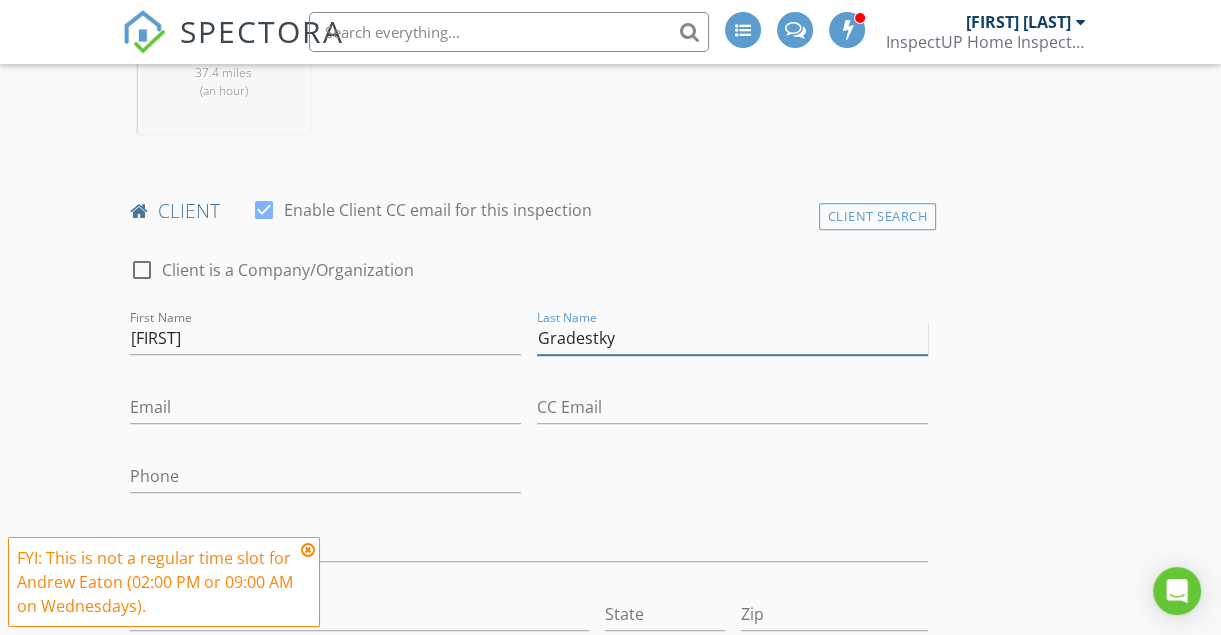 type on "Gradestky" 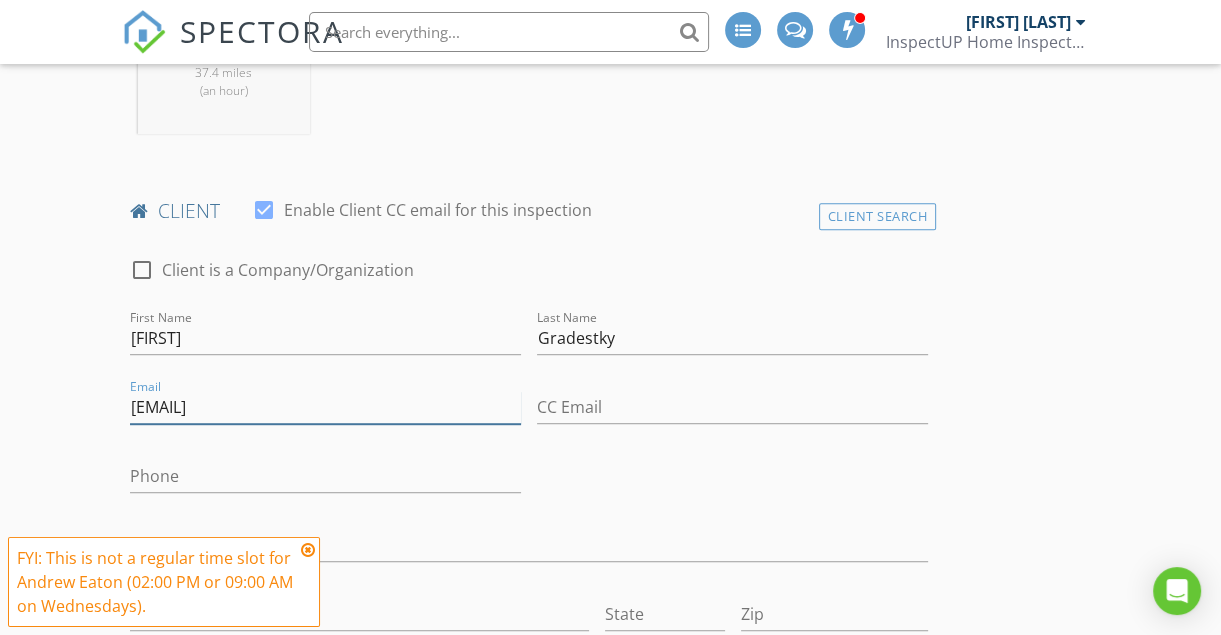 type on "nicholay.gradetsky@gmail.com" 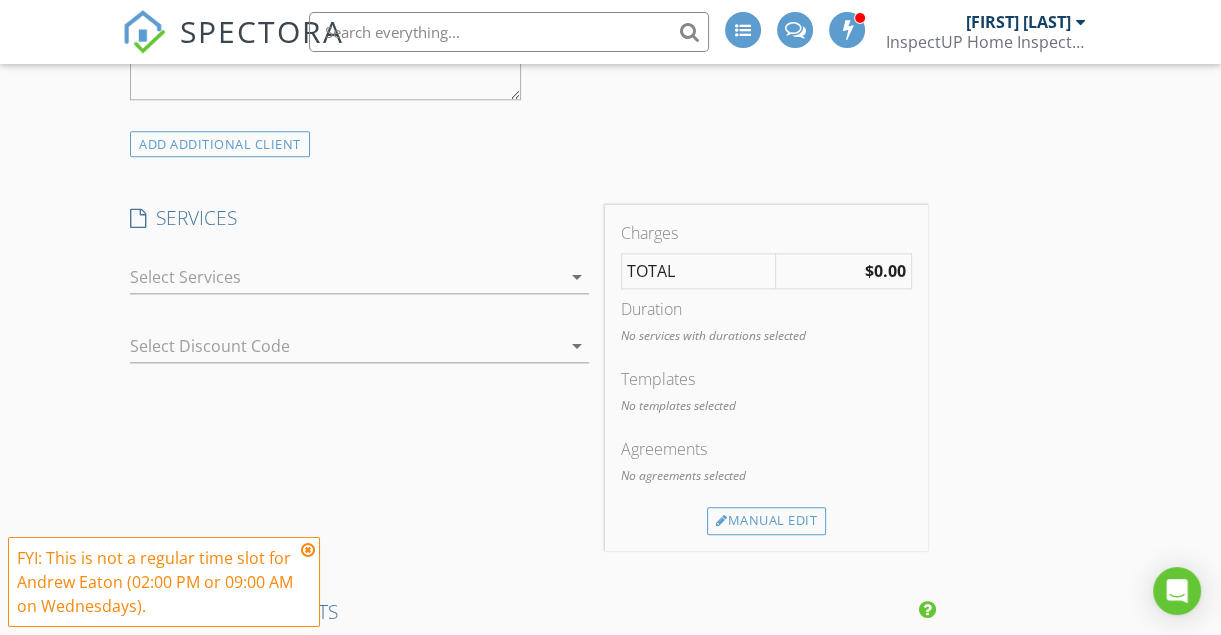 scroll, scrollTop: 1731, scrollLeft: 0, axis: vertical 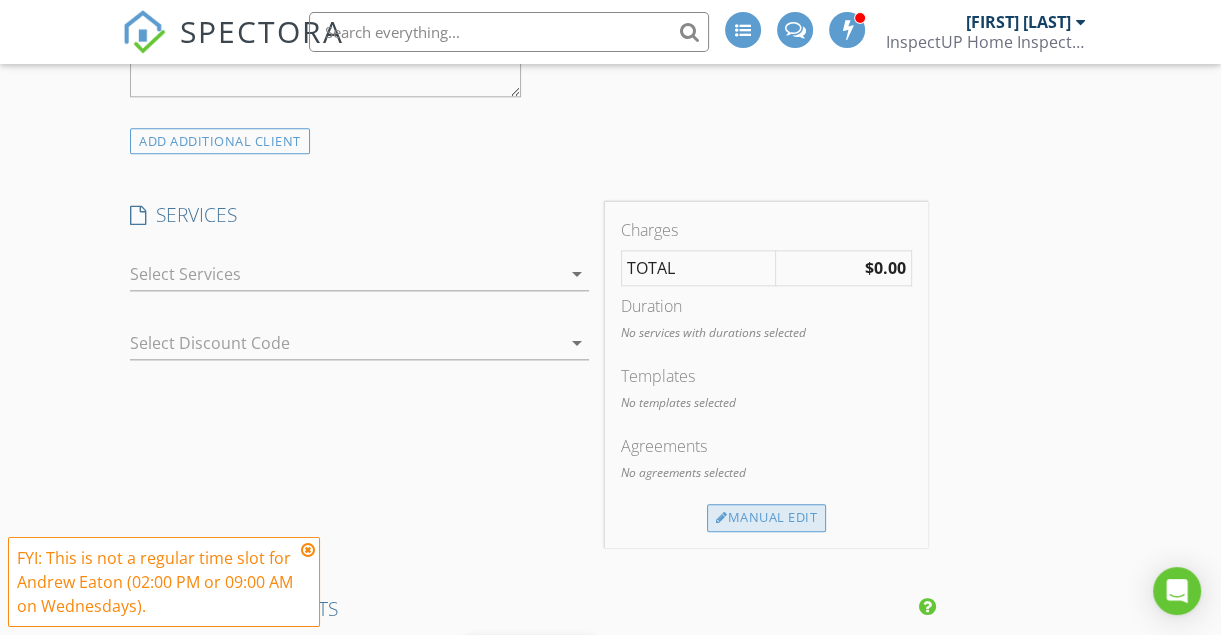 type on "304-276-0119" 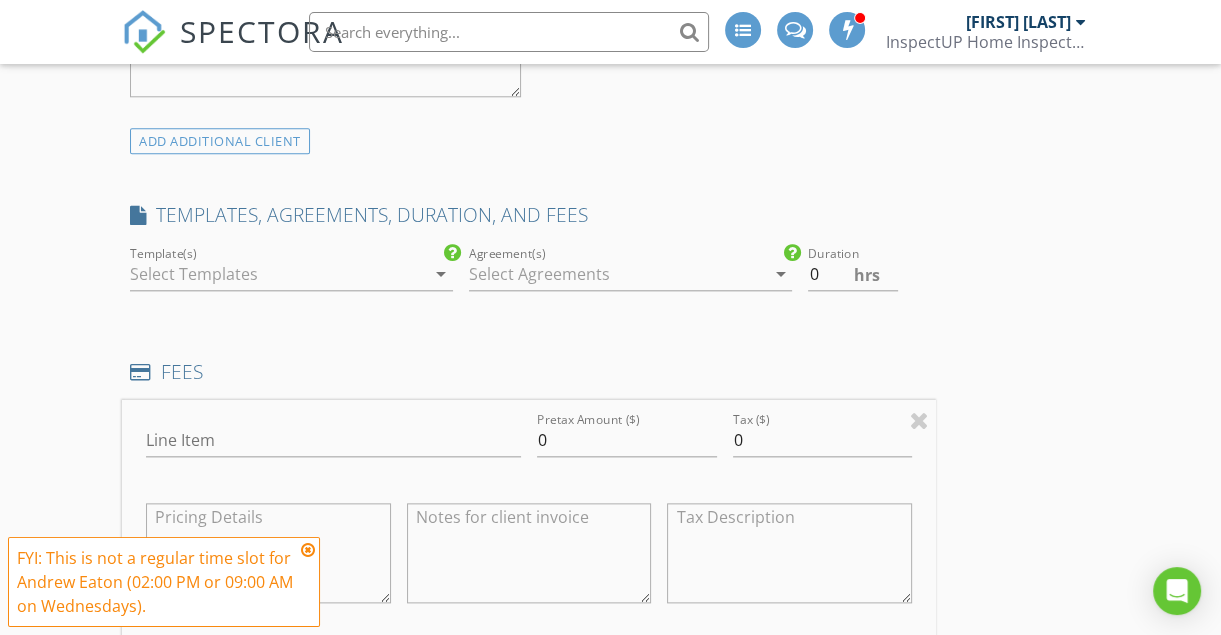 click at bounding box center (277, 274) 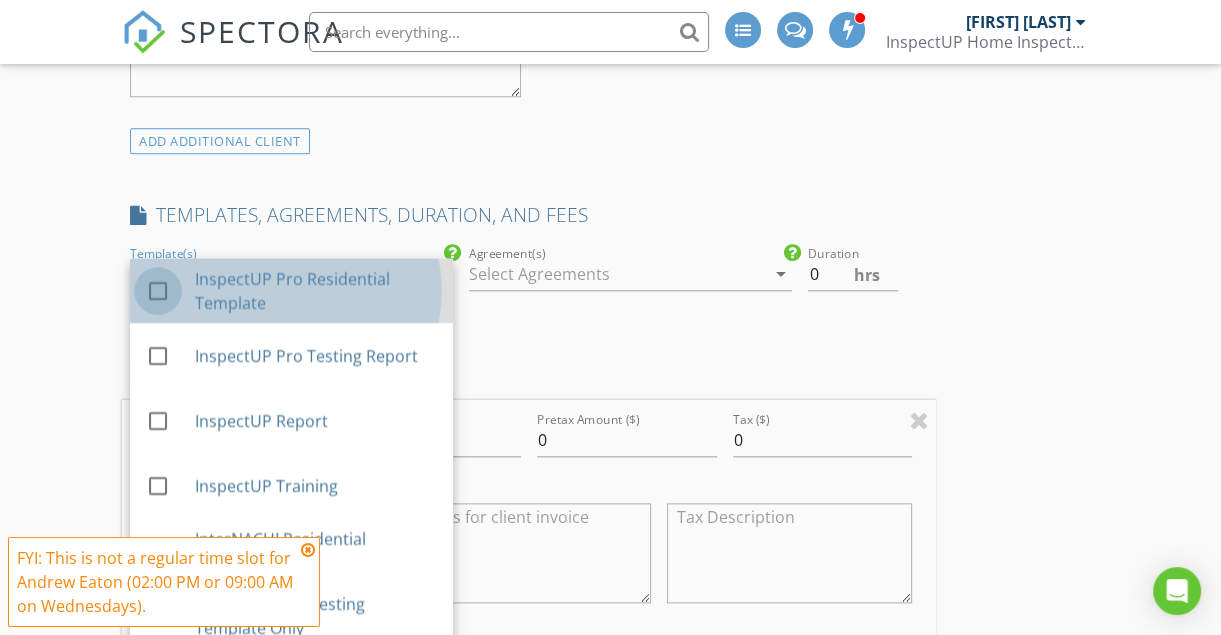 click at bounding box center [158, 291] 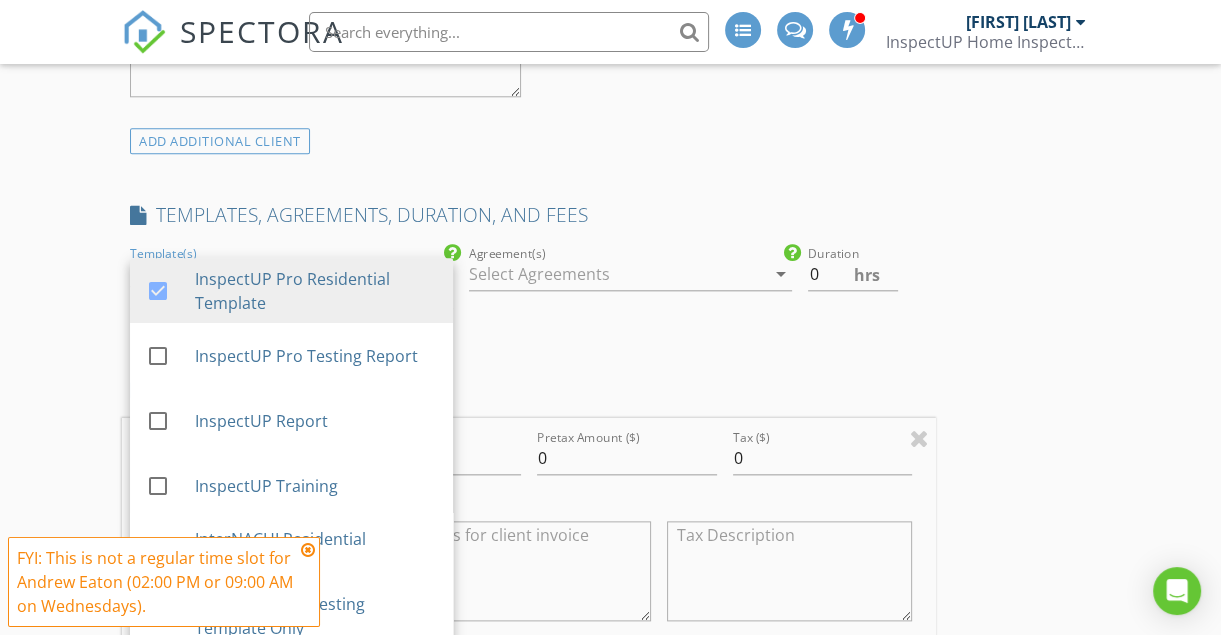 click at bounding box center [616, 274] 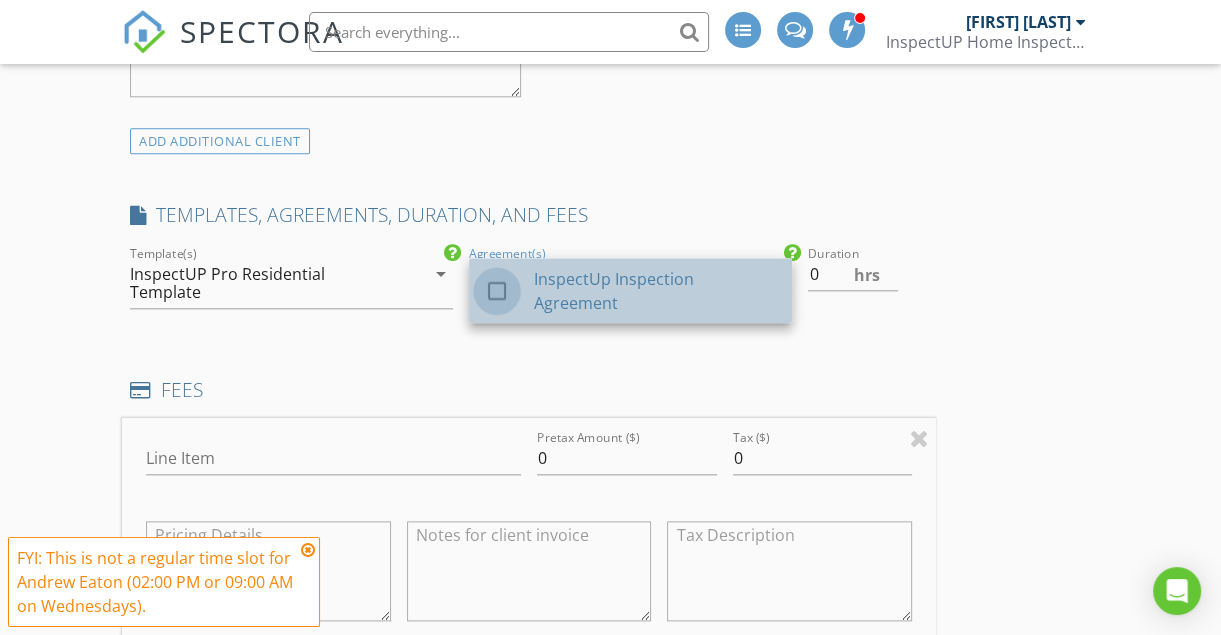 click at bounding box center (497, 291) 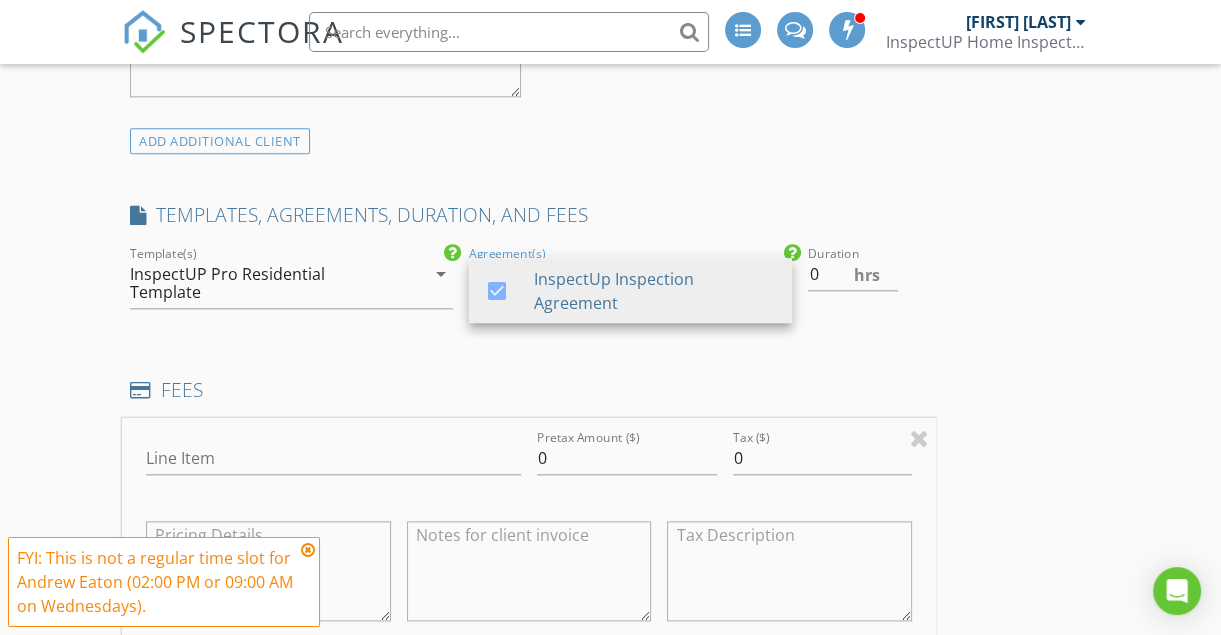 click on "INSPECTOR(S)
check_box_outline_blank   Jensen Paterson     check_box   Andrew Eaton   PRIMARY   Andrew Eaton arrow_drop_down   check_box_outline_blank Andrew Eaton specifically requested
Date/Time
08/06/2025 5:00 PM
Location
Address Search       Address 56 E Pioneer Cir   Unit   City Saratoga Springs   State UT   Zip 84045   County Utah     Square Feet 2466   Year Built 2001   Foundation arrow_drop_down     Andrew Eaton     37.4 miles     (an hour)
client
check_box Enable Client CC email for this inspection   Client Search     check_box_outline_blank Client is a Company/Organization     First Name Rowena   Last Name Gradestky   Email nicholay.gradetsky@gmail.com   CC Email   Phone 304-276-0119   Address   City   State   Zip     Tags         Notes   Private Notes
ADD ADDITIONAL client
check_box_outline_blank" at bounding box center (529, 540) 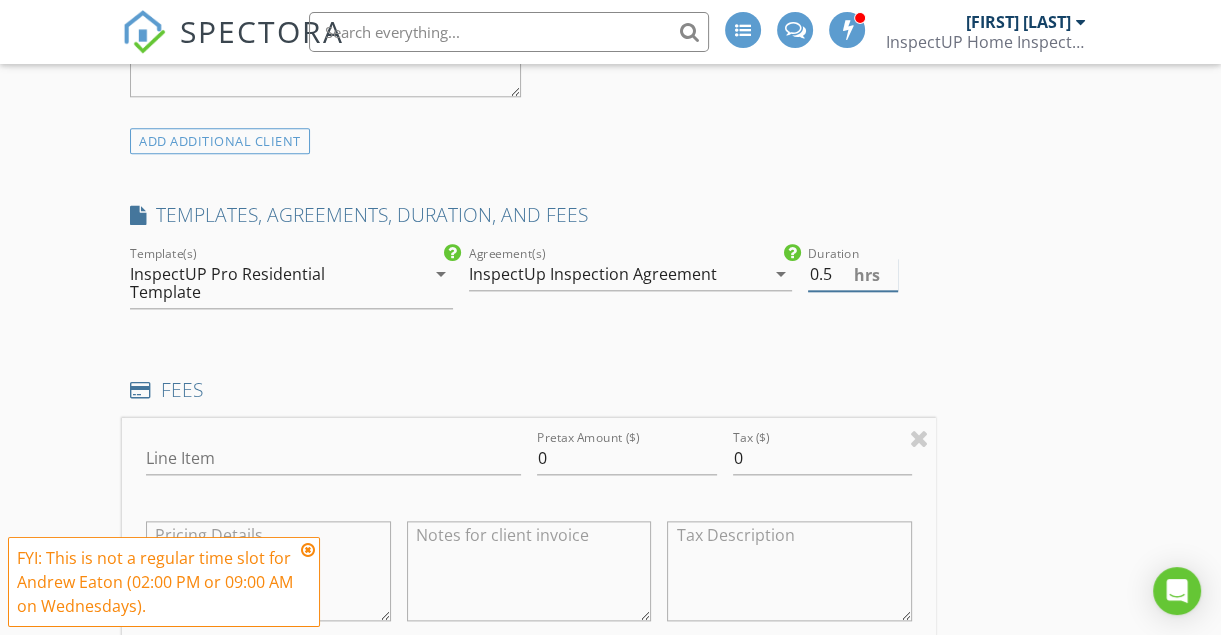 click on "0.5" at bounding box center [853, 274] 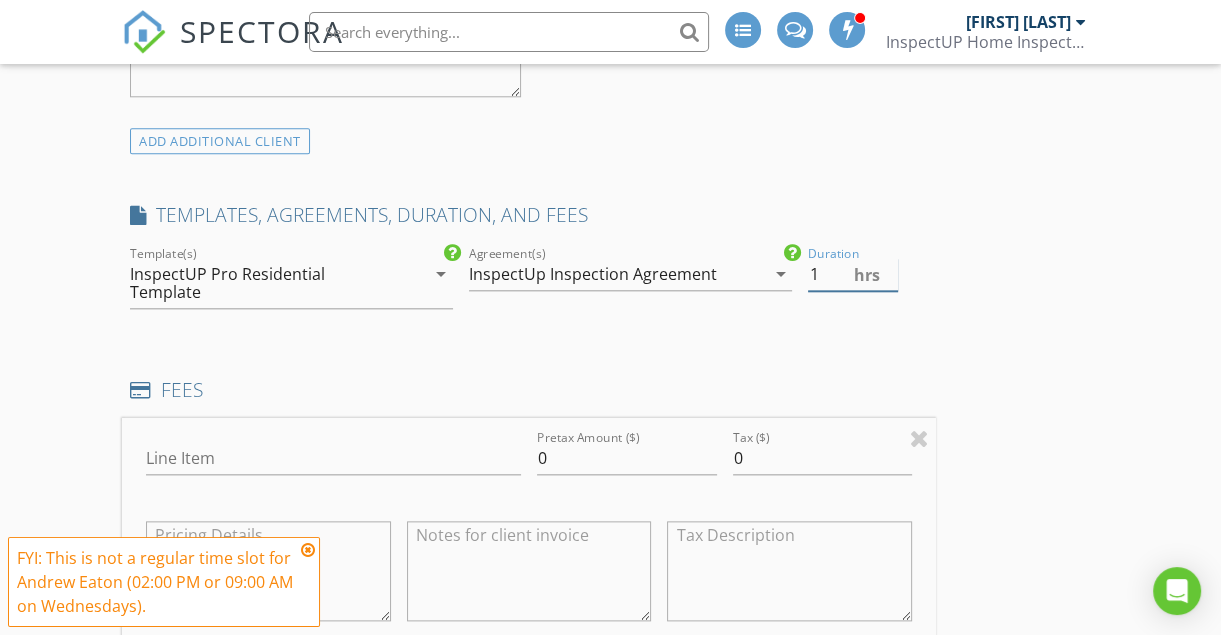 click on "1" at bounding box center [853, 274] 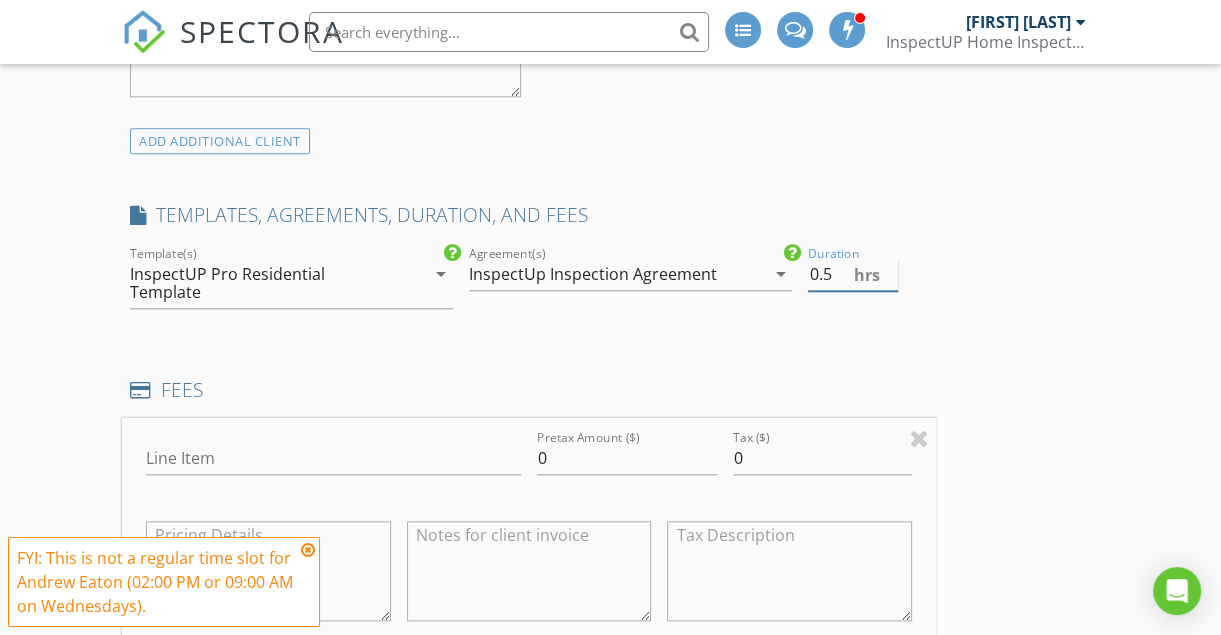 type on "0.5" 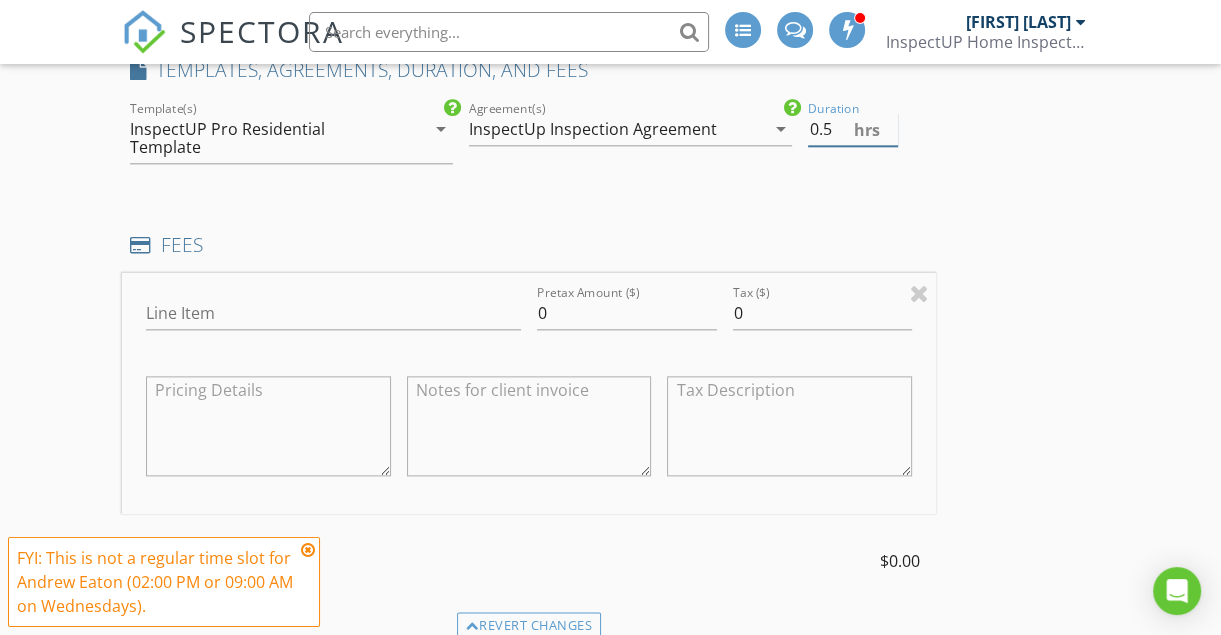 scroll, scrollTop: 1891, scrollLeft: 0, axis: vertical 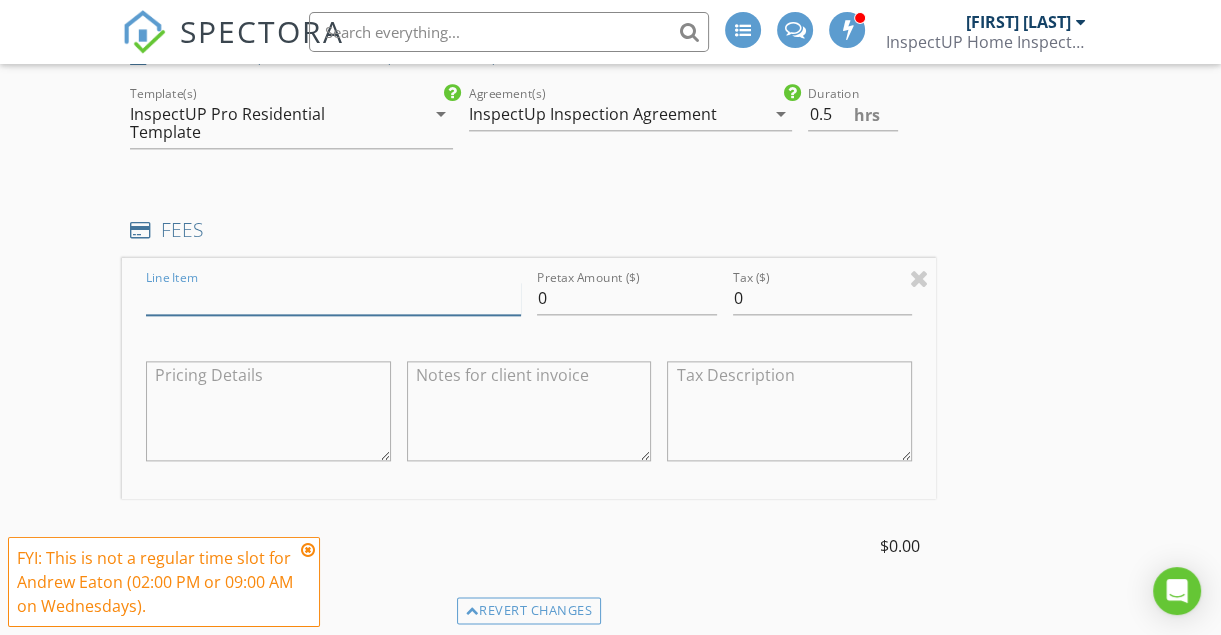 click on "Line Item" at bounding box center [333, 298] 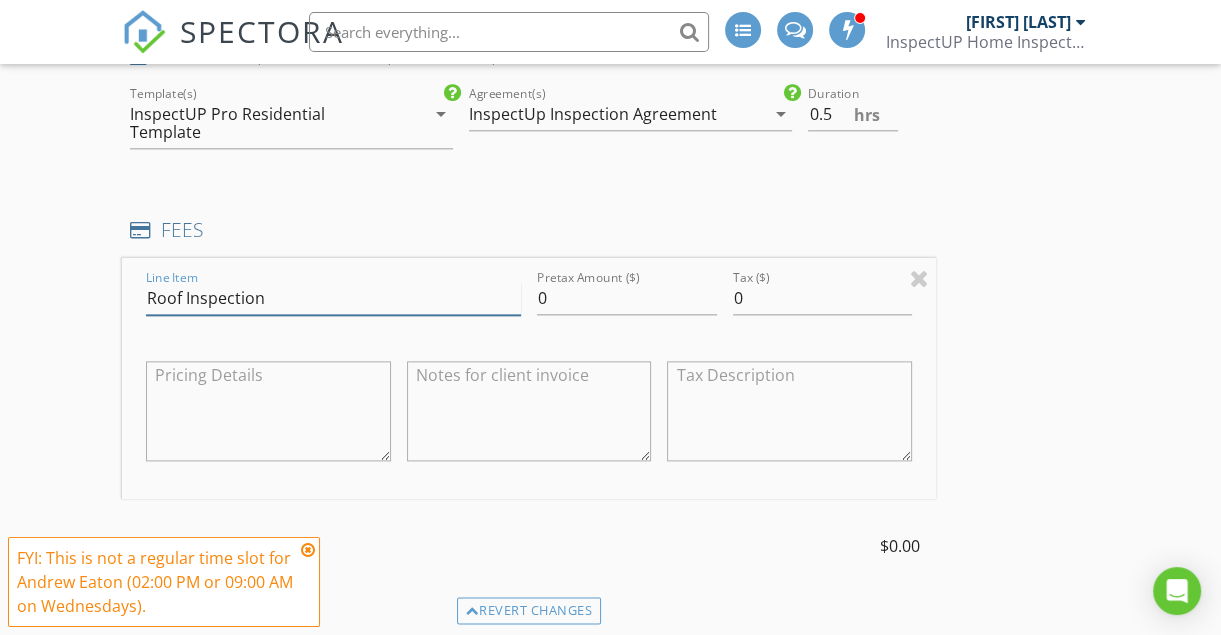 type on "Roof Inspection" 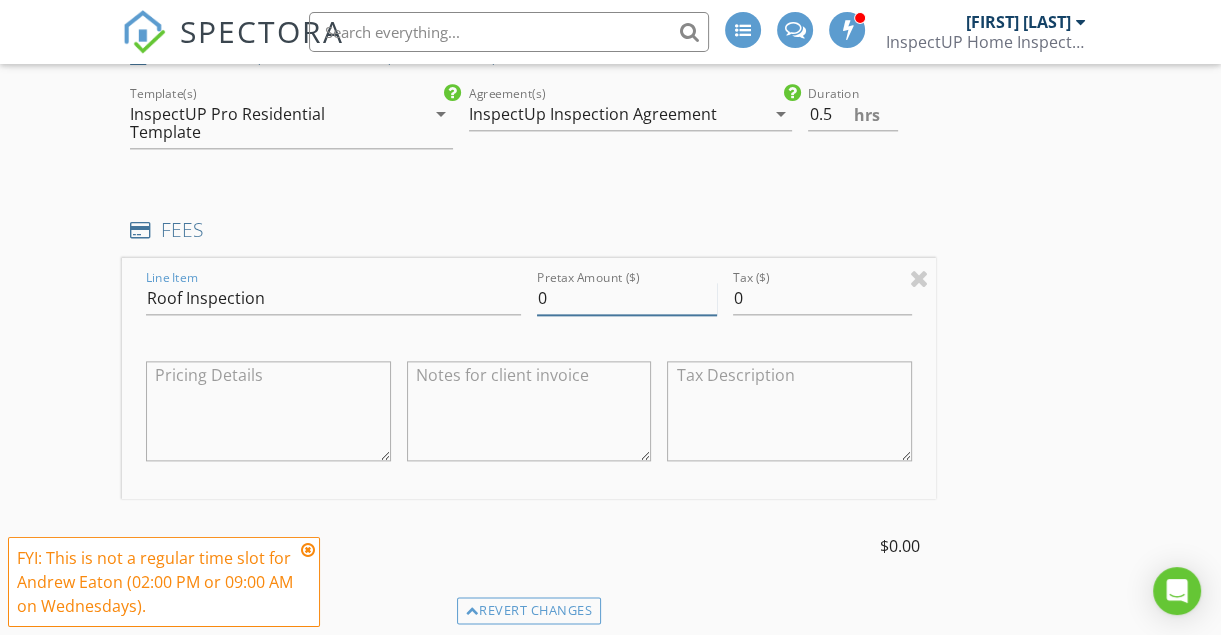 click on "0" at bounding box center [626, 298] 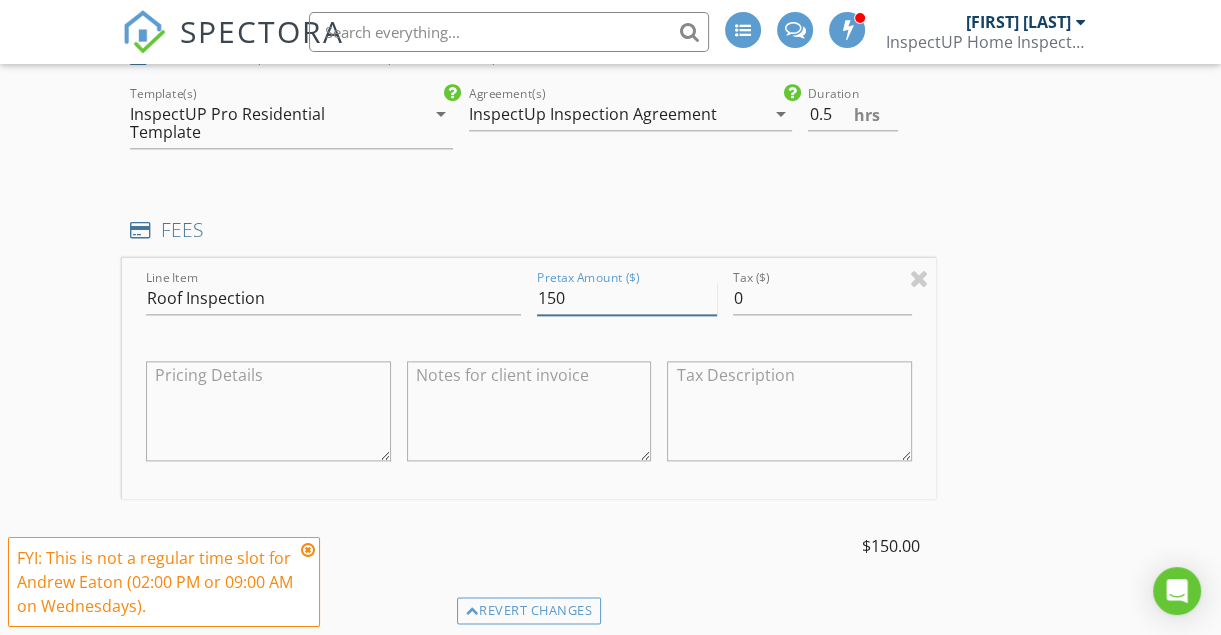 type on "150" 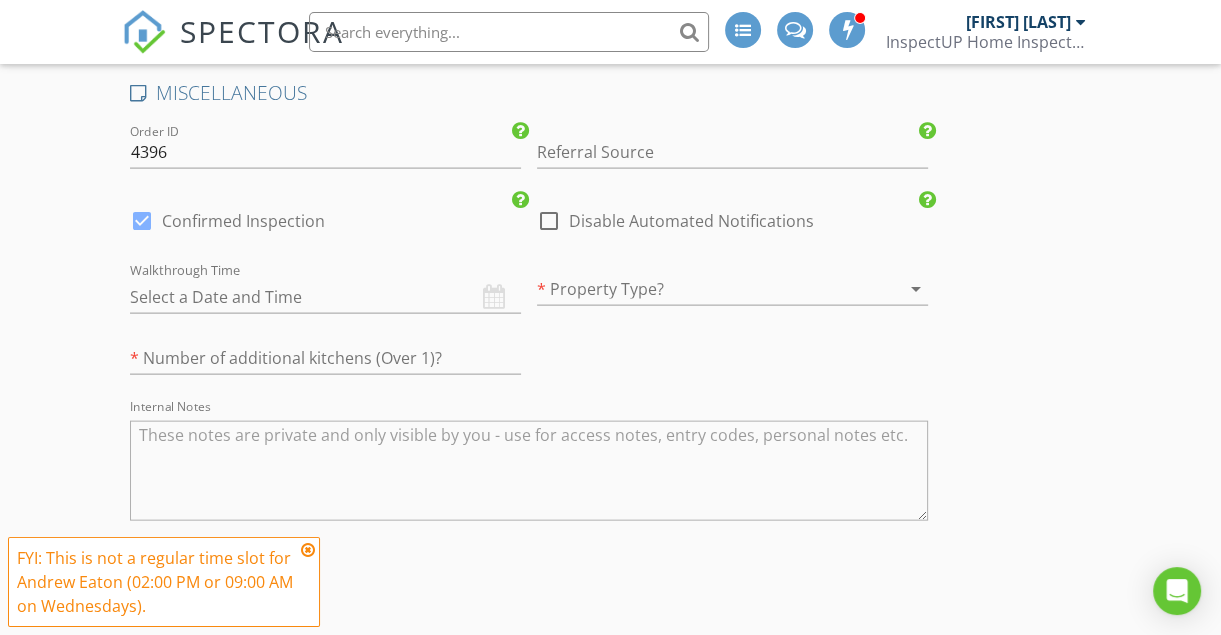 scroll, scrollTop: 3428, scrollLeft: 0, axis: vertical 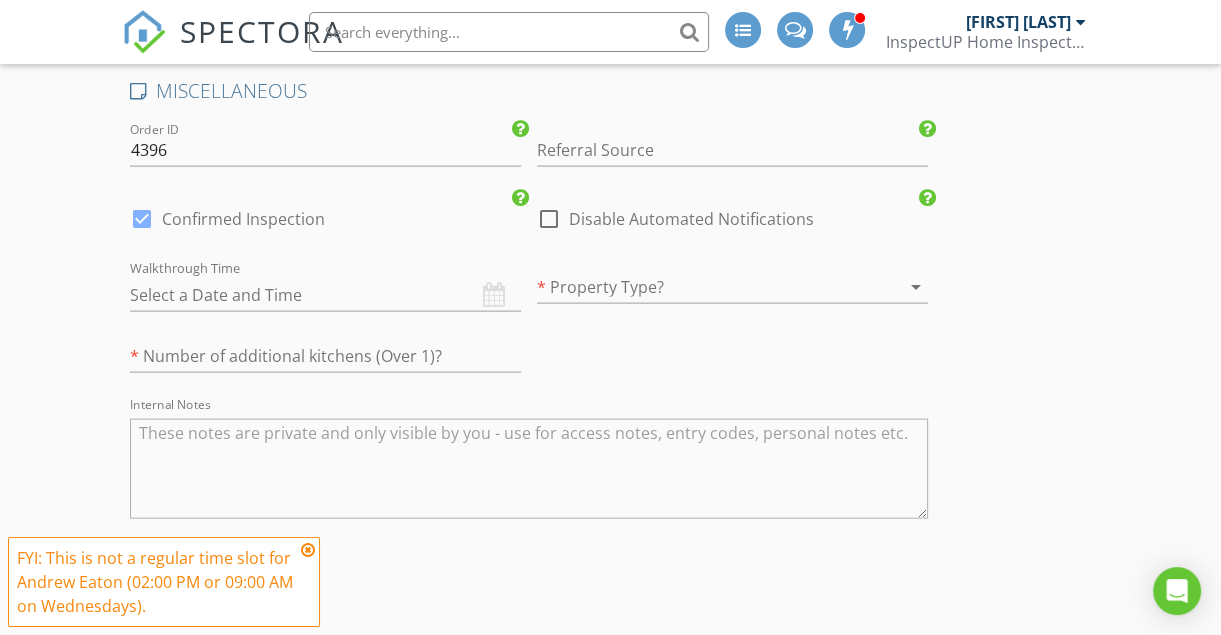 click at bounding box center [325, 295] 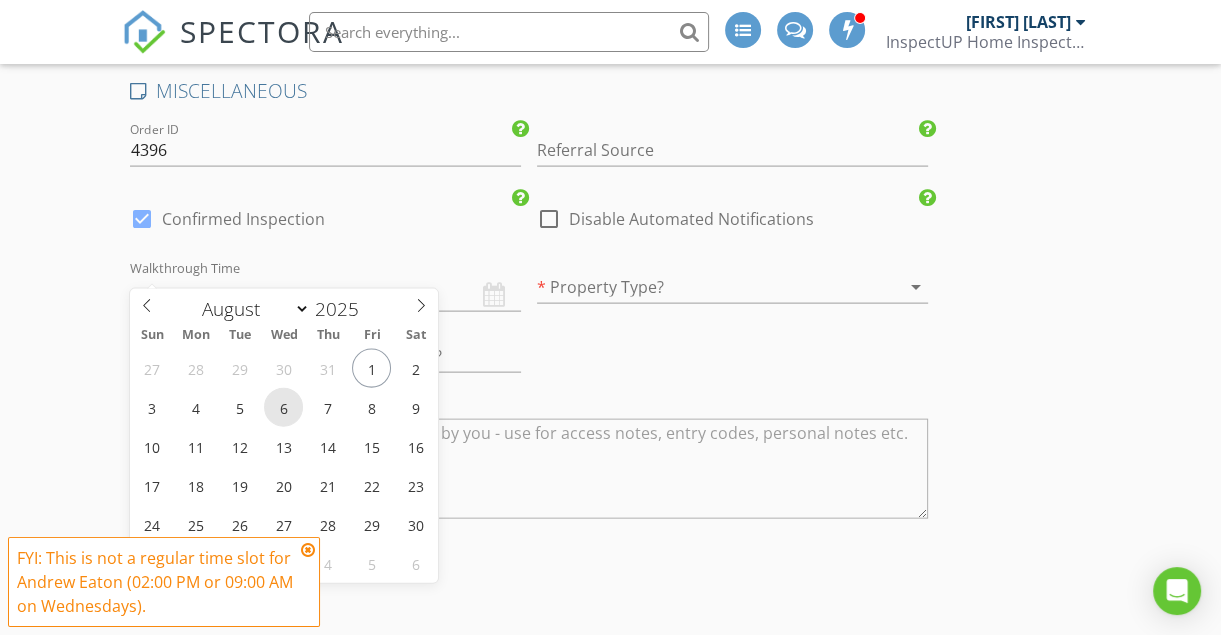 type on "08/06/2025 12:00 PM" 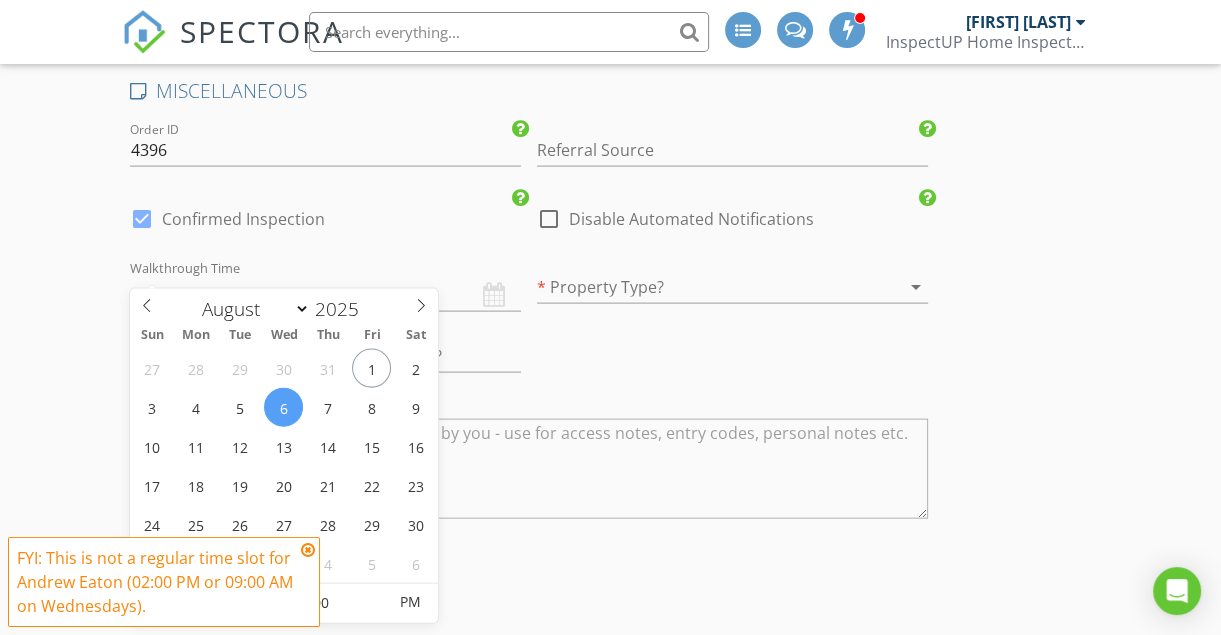 click at bounding box center (308, 550) 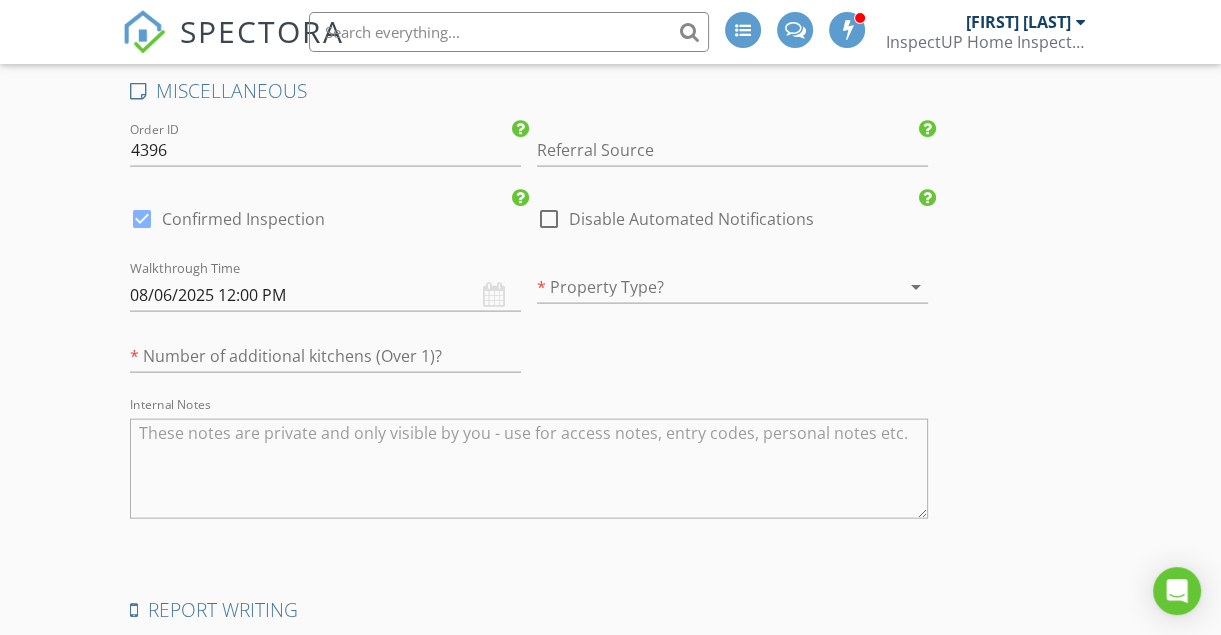 scroll, scrollTop: 0, scrollLeft: 0, axis: both 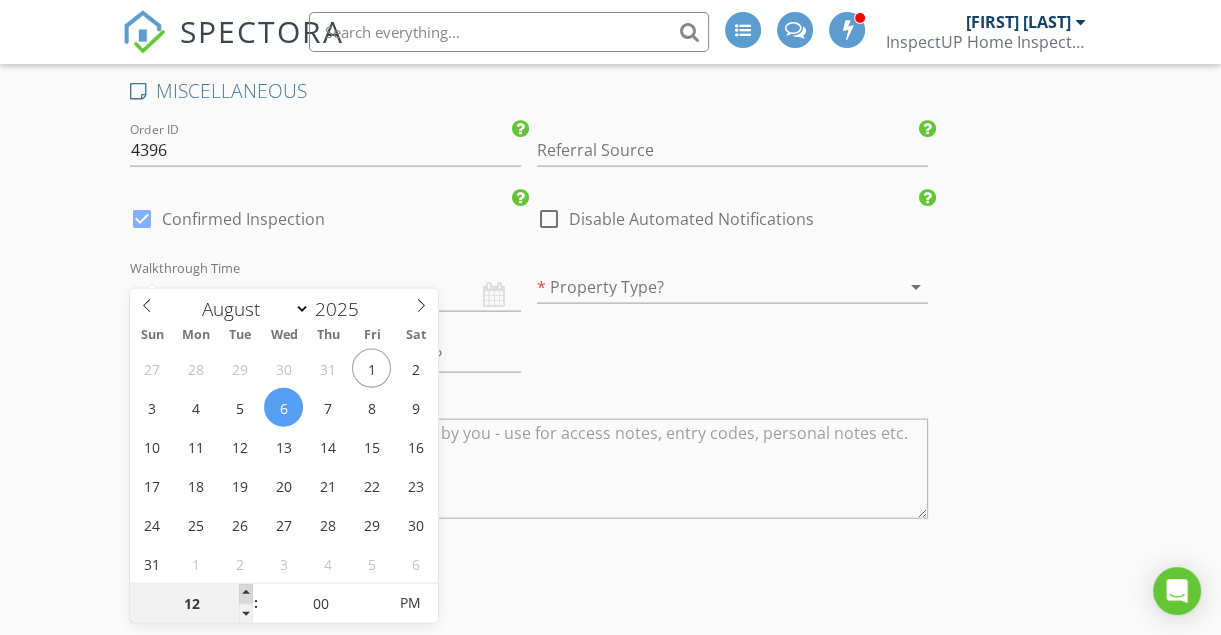 type on "01" 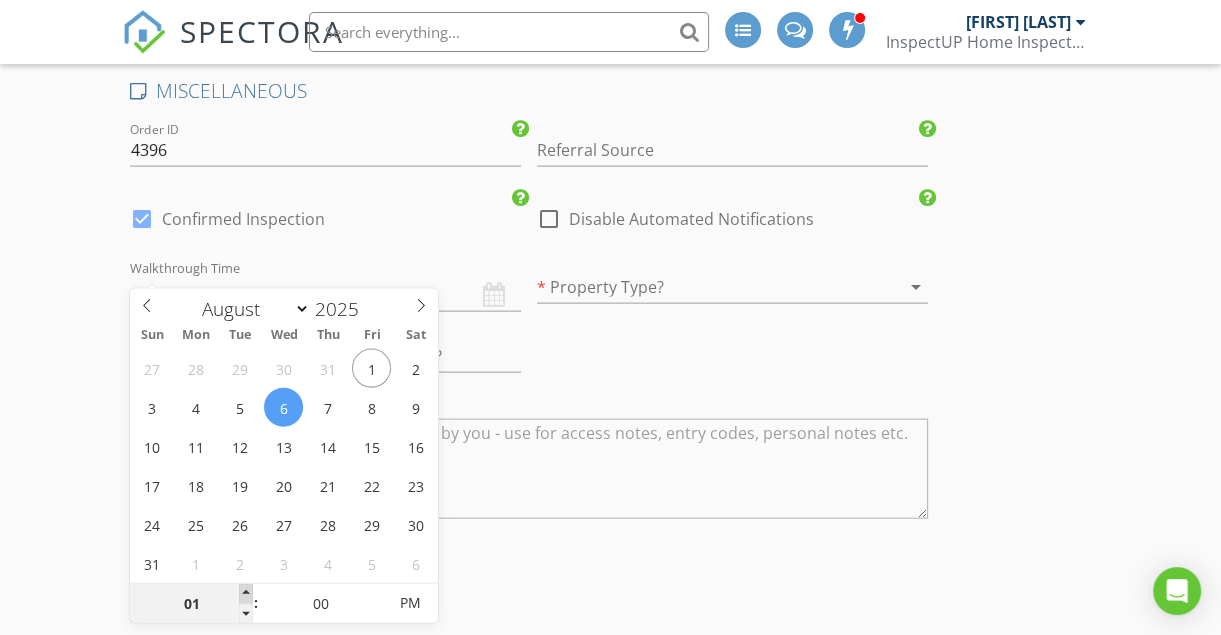 click at bounding box center (246, 594) 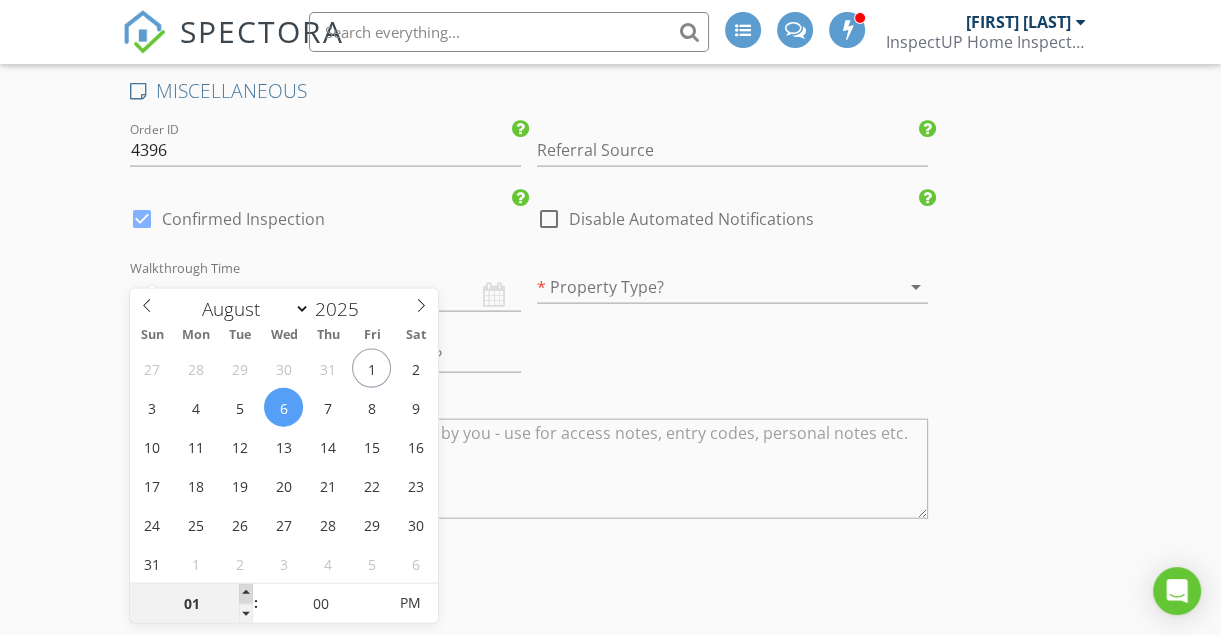 type on "02" 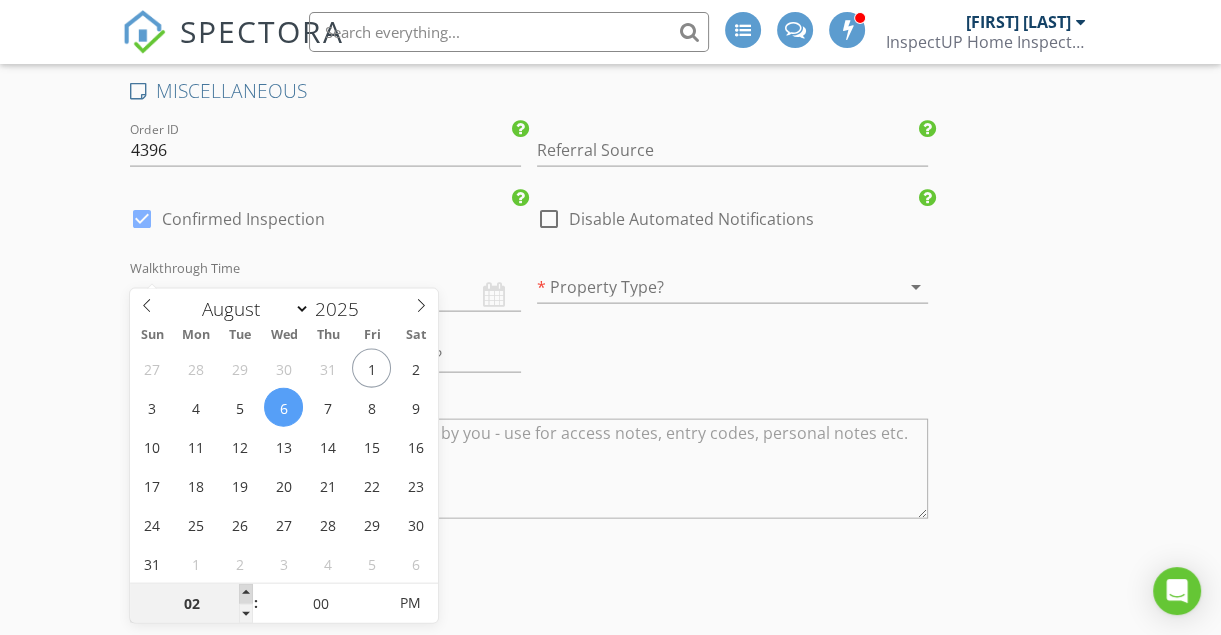 click at bounding box center [246, 594] 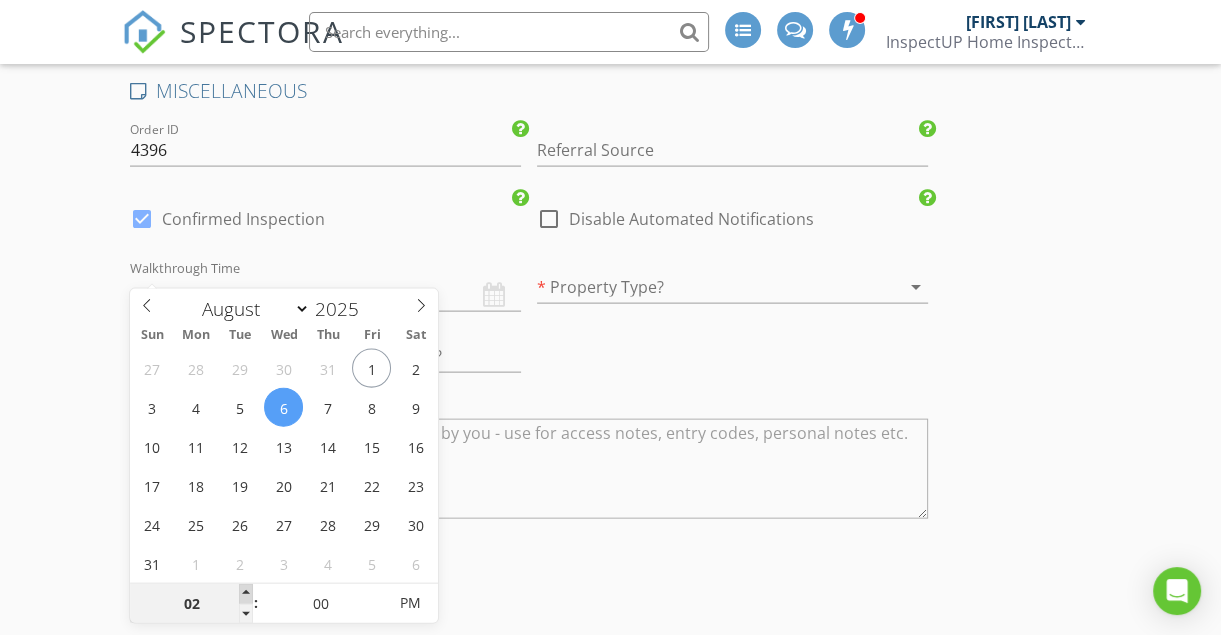 type on "03" 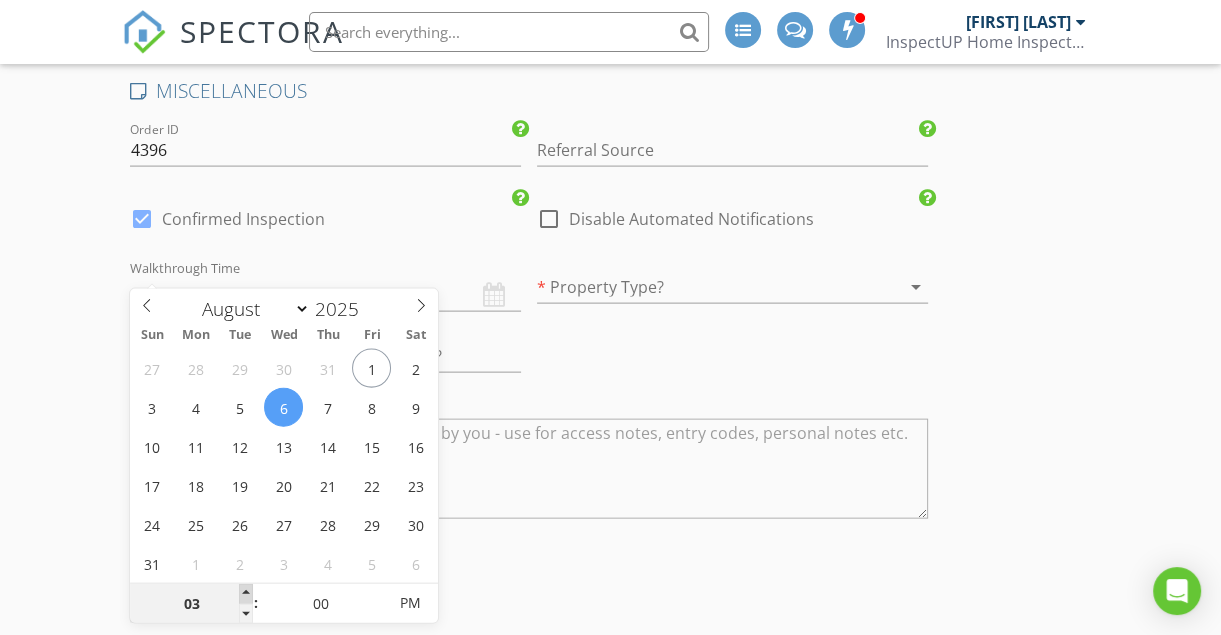 click at bounding box center [246, 594] 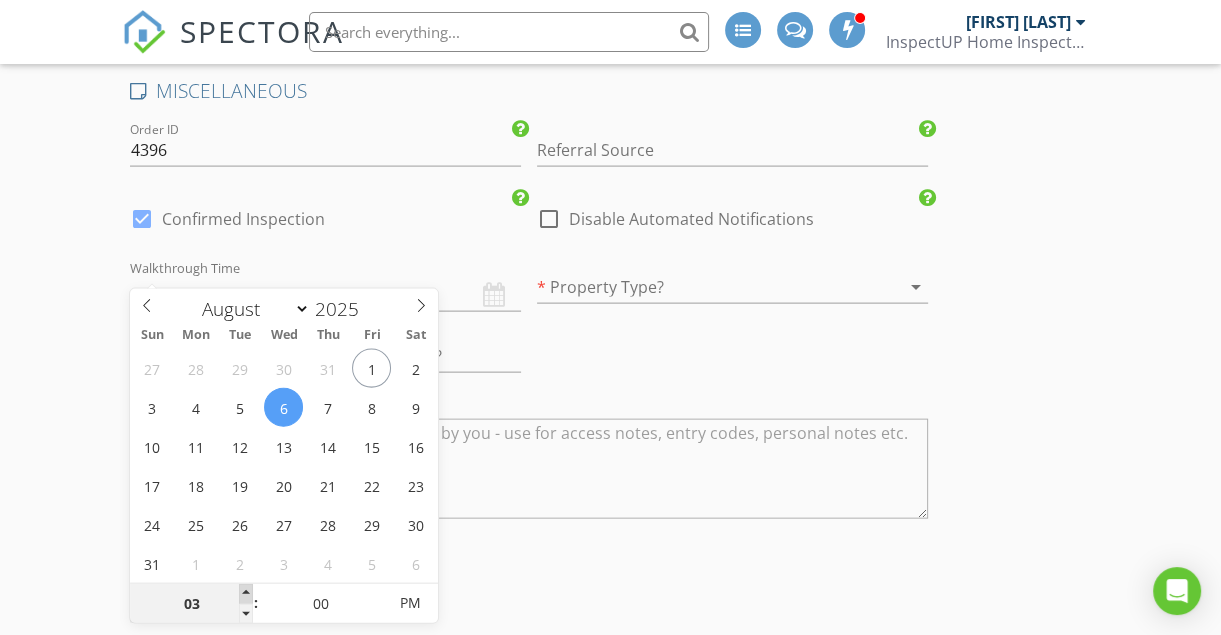 type on "04" 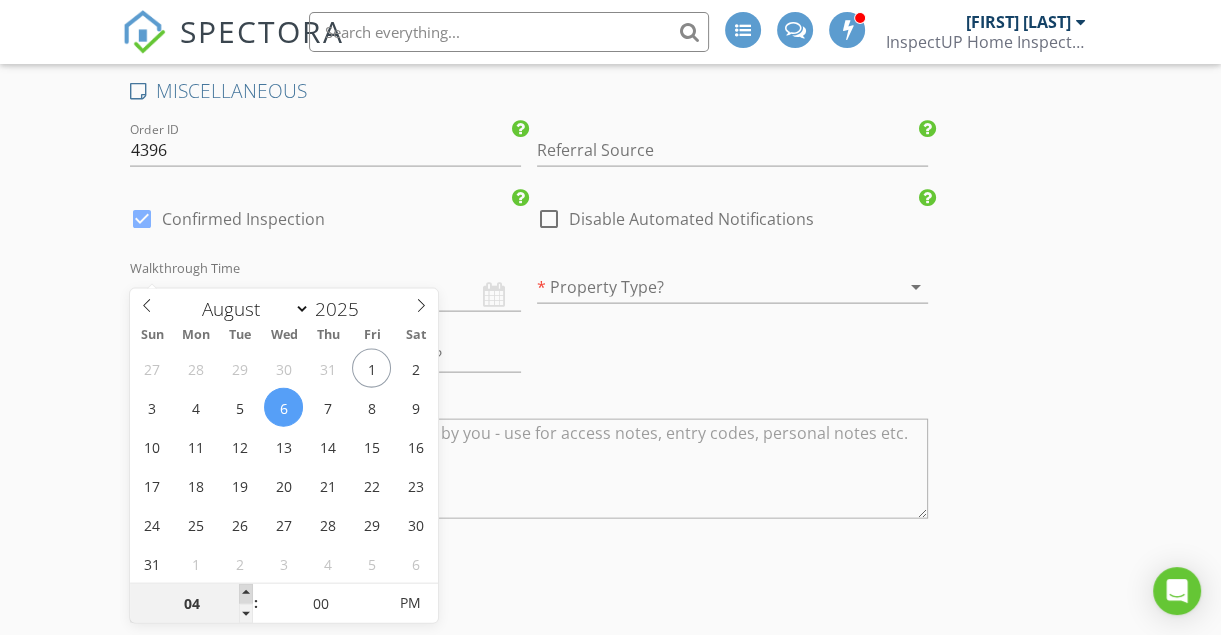 click at bounding box center (246, 594) 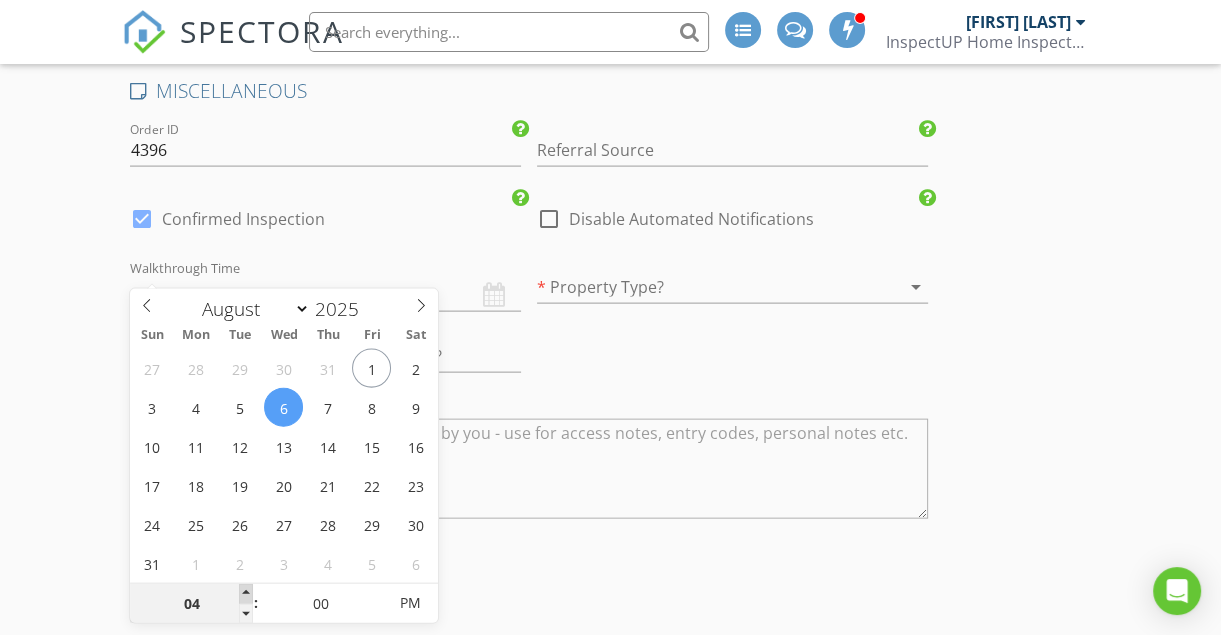type on "05" 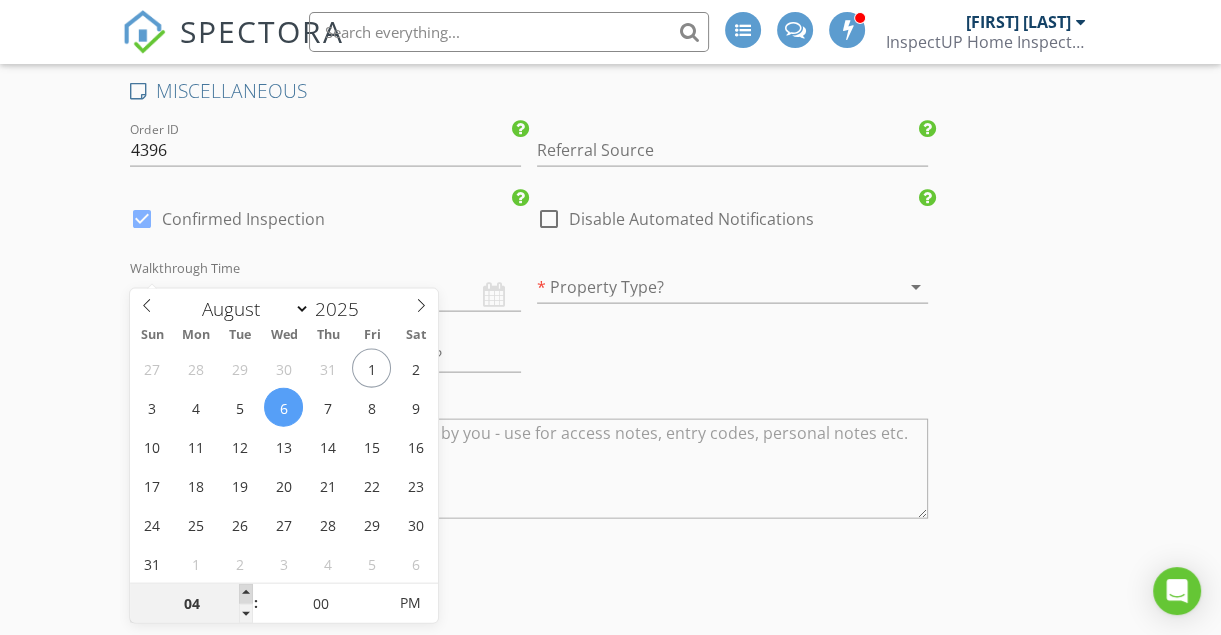 type on "08/06/2025 5:00 PM" 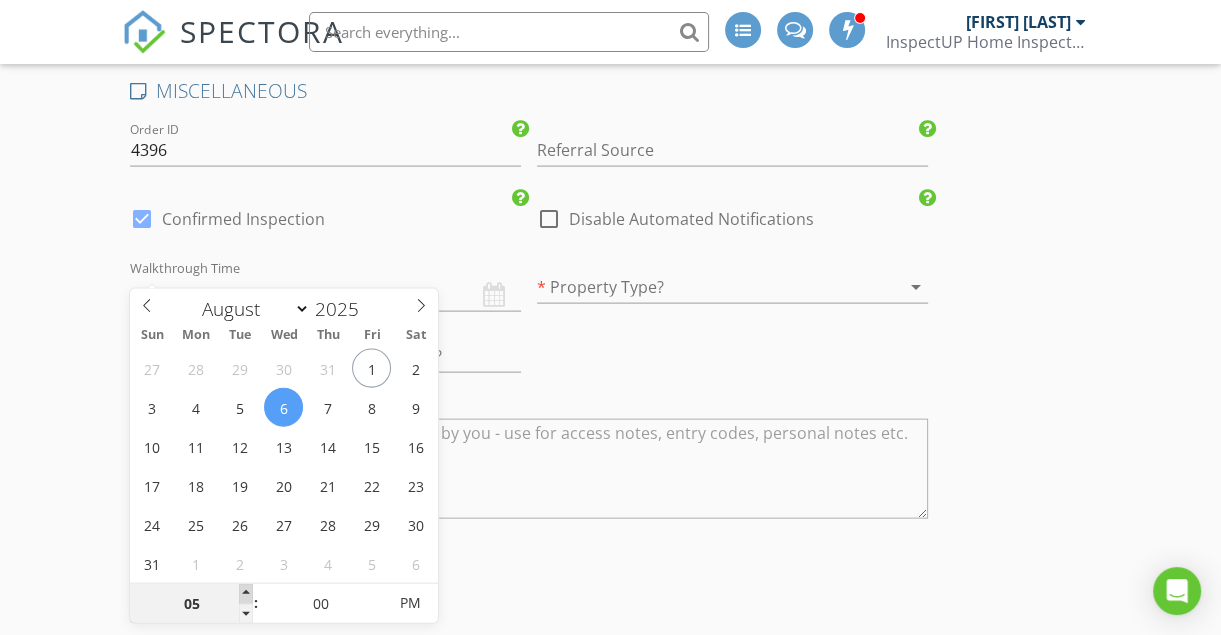 click at bounding box center (246, 594) 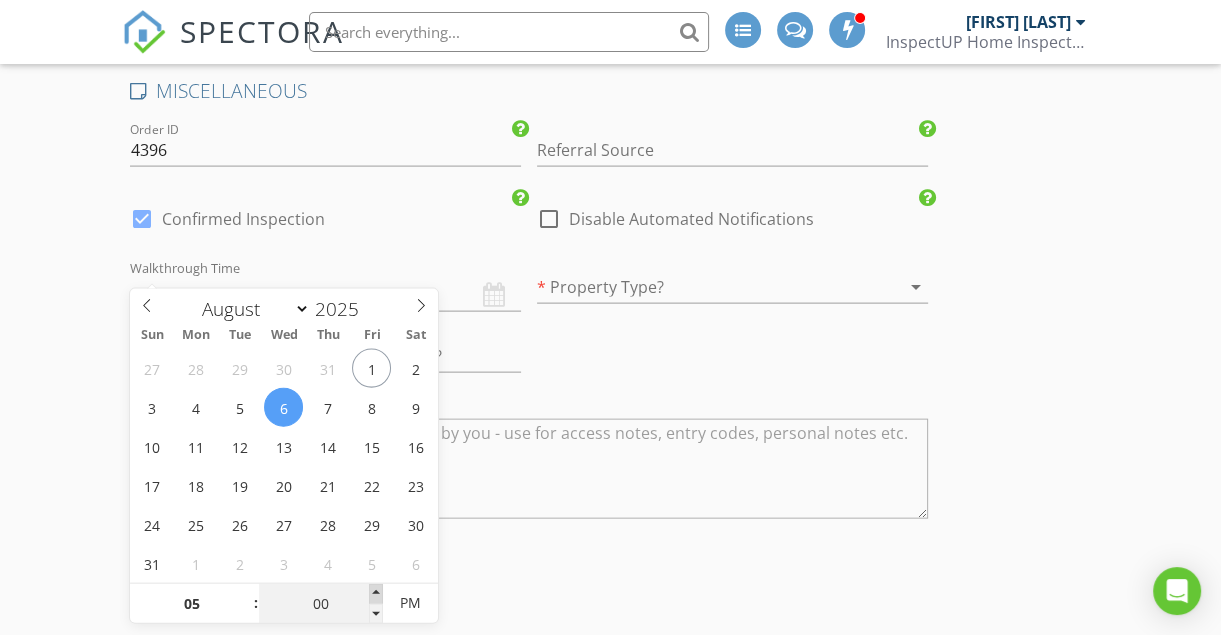 type on "05" 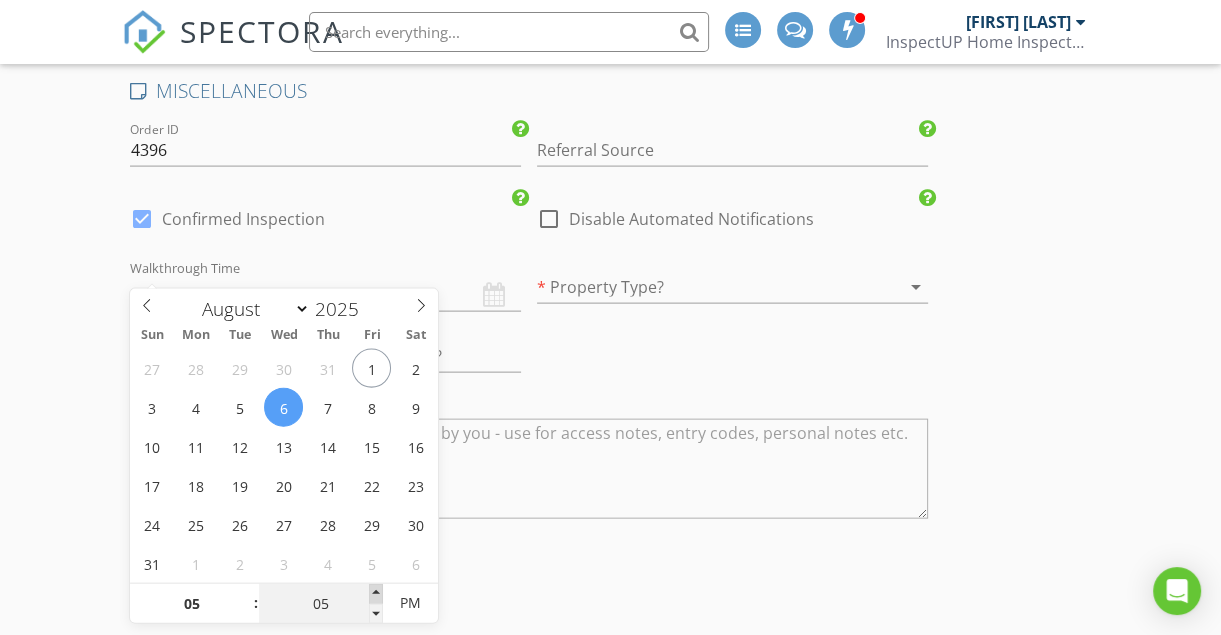 click at bounding box center [376, 594] 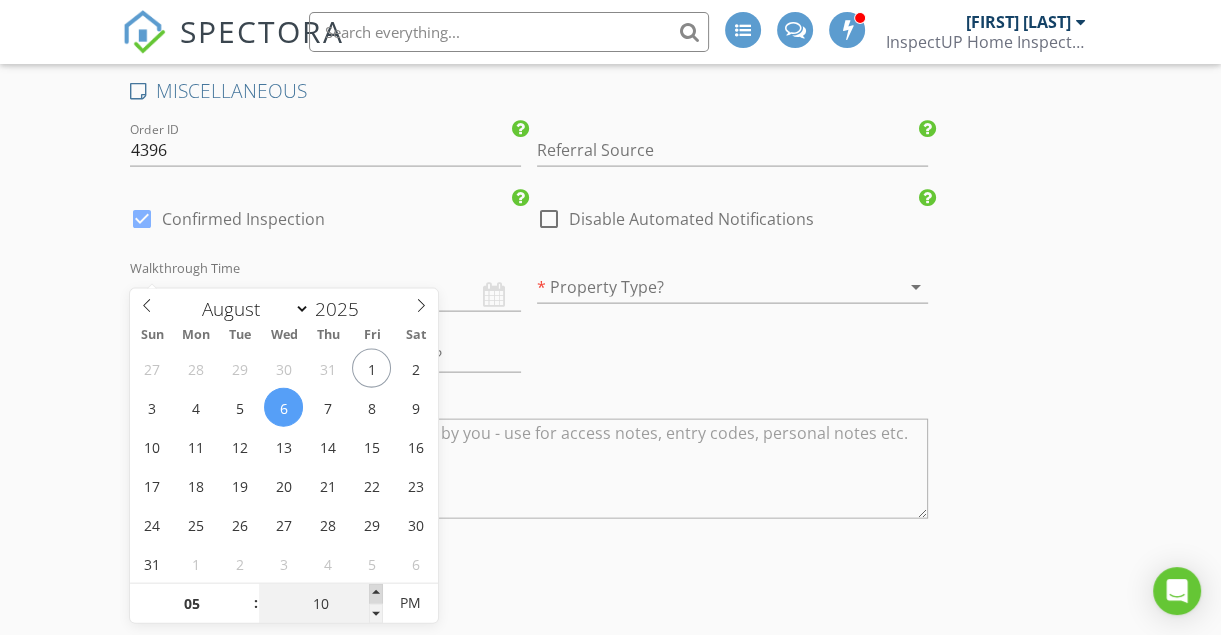 click at bounding box center (376, 594) 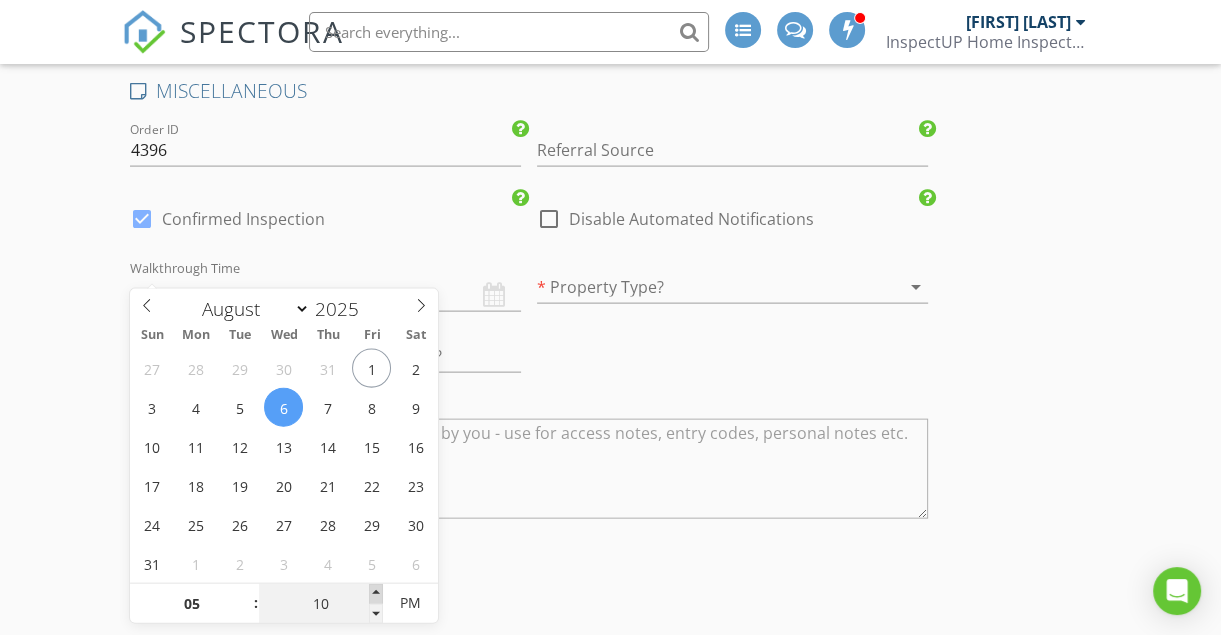 type on "15" 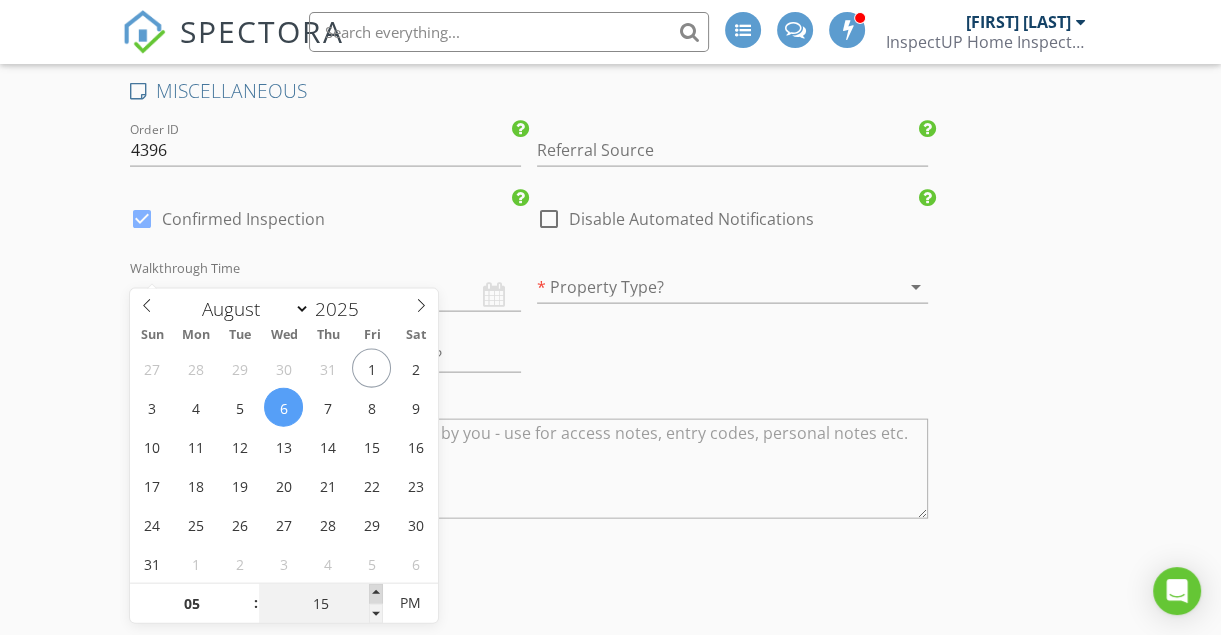click at bounding box center [376, 594] 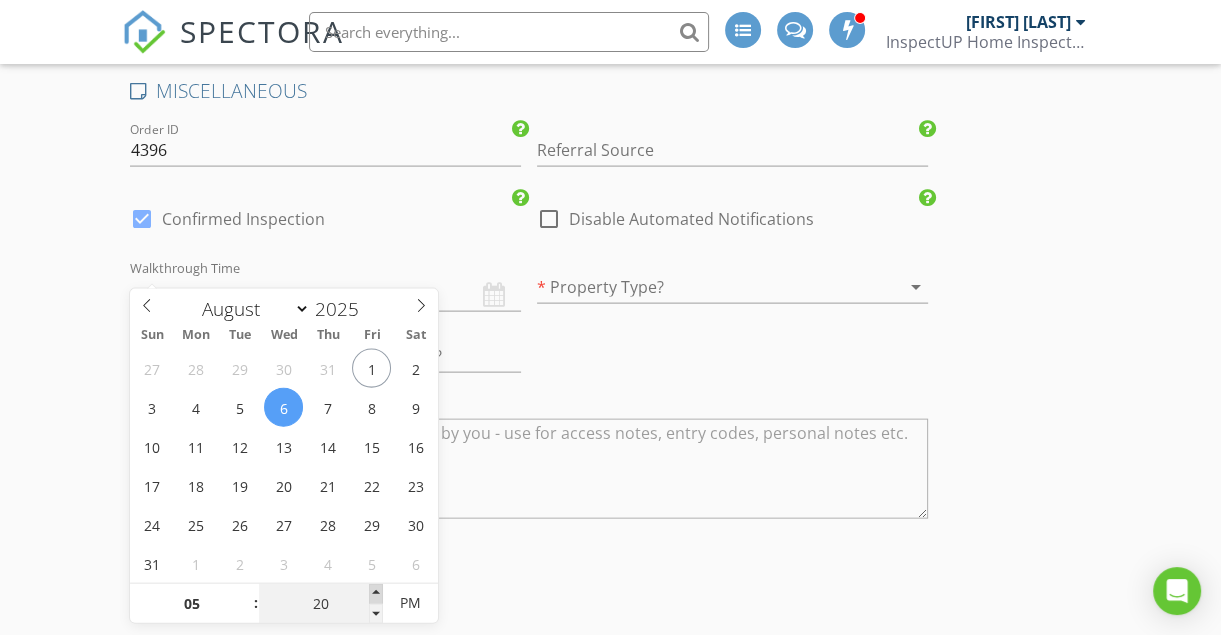 click at bounding box center [376, 594] 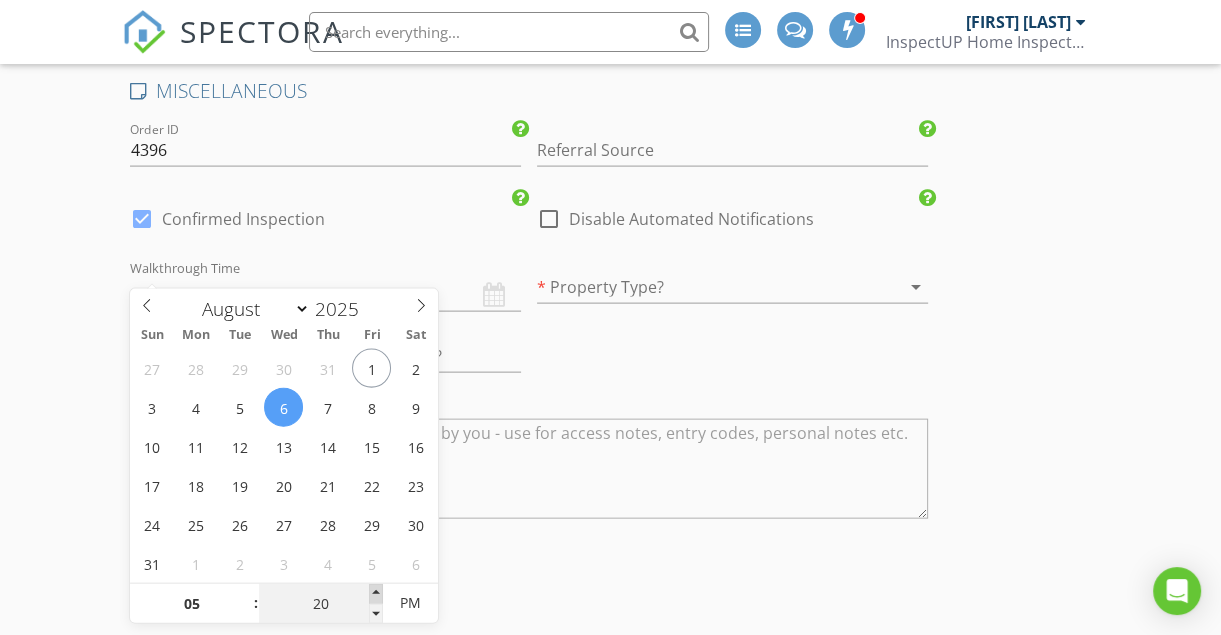 type on "25" 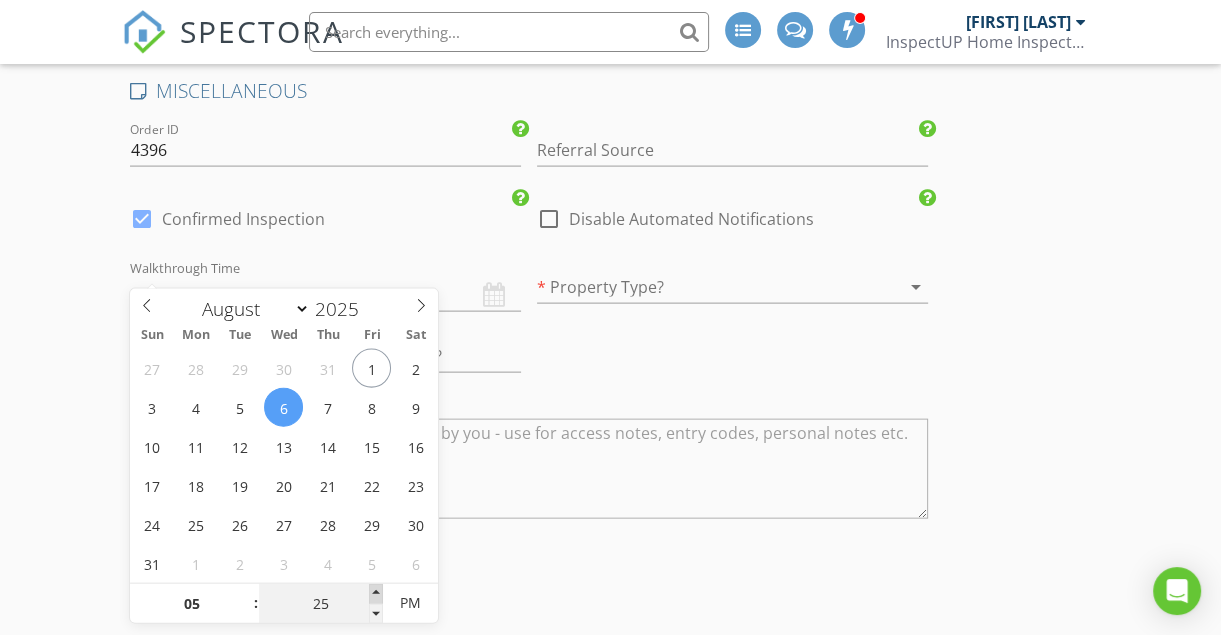 click at bounding box center [376, 594] 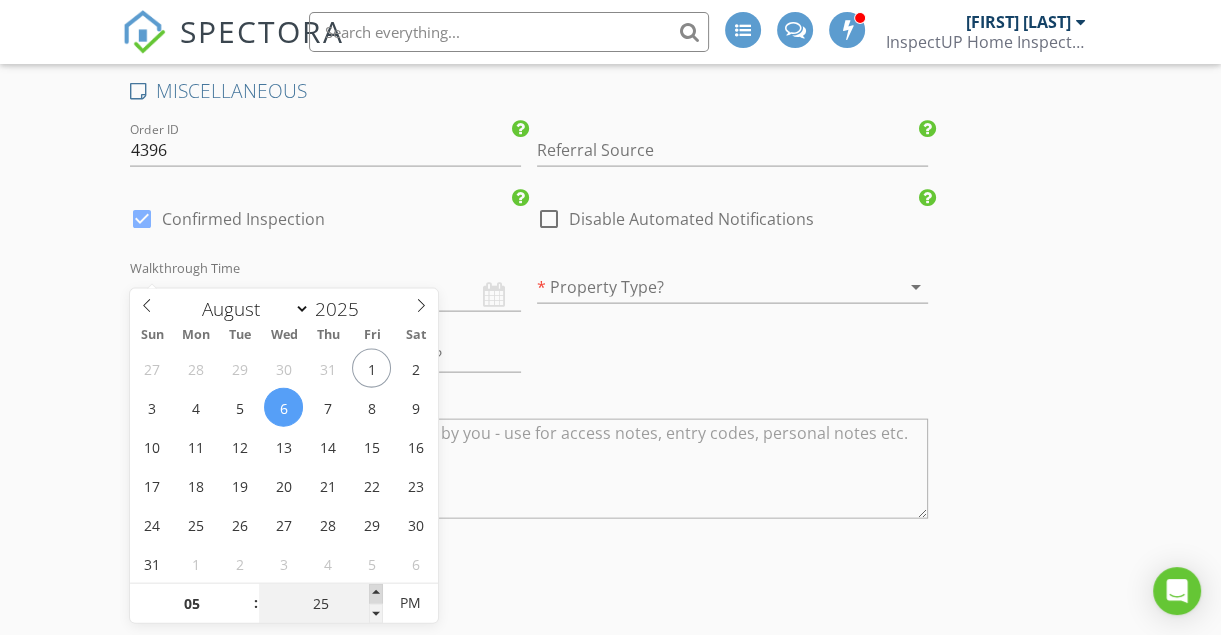 type on "30" 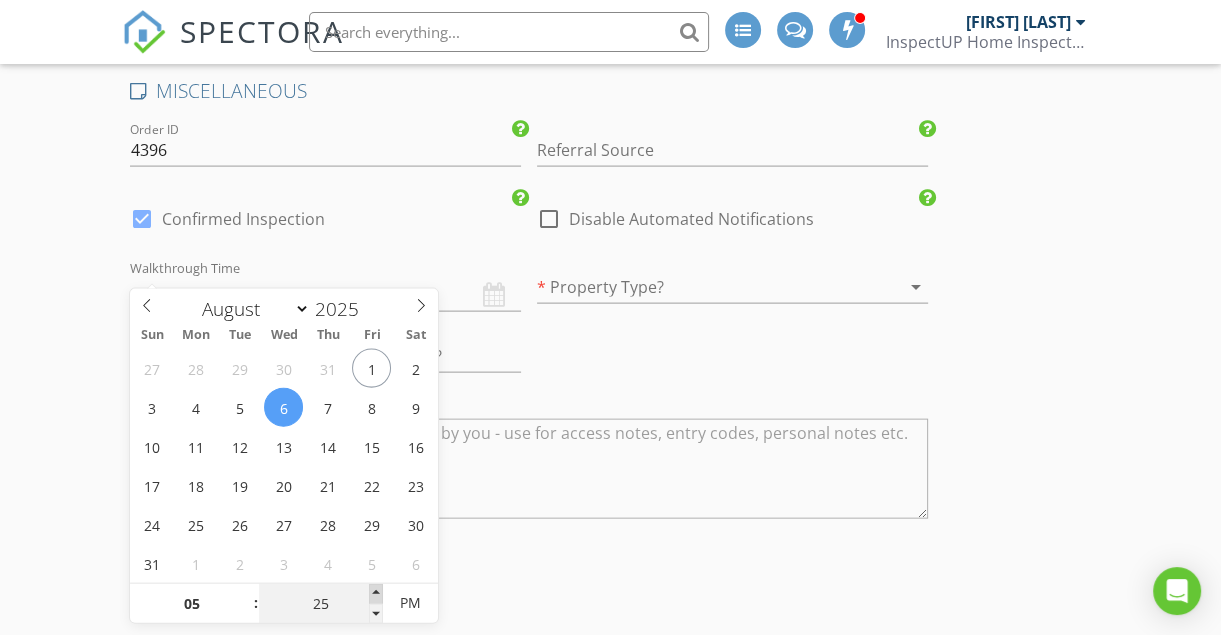 type on "08/06/2025 5:30 PM" 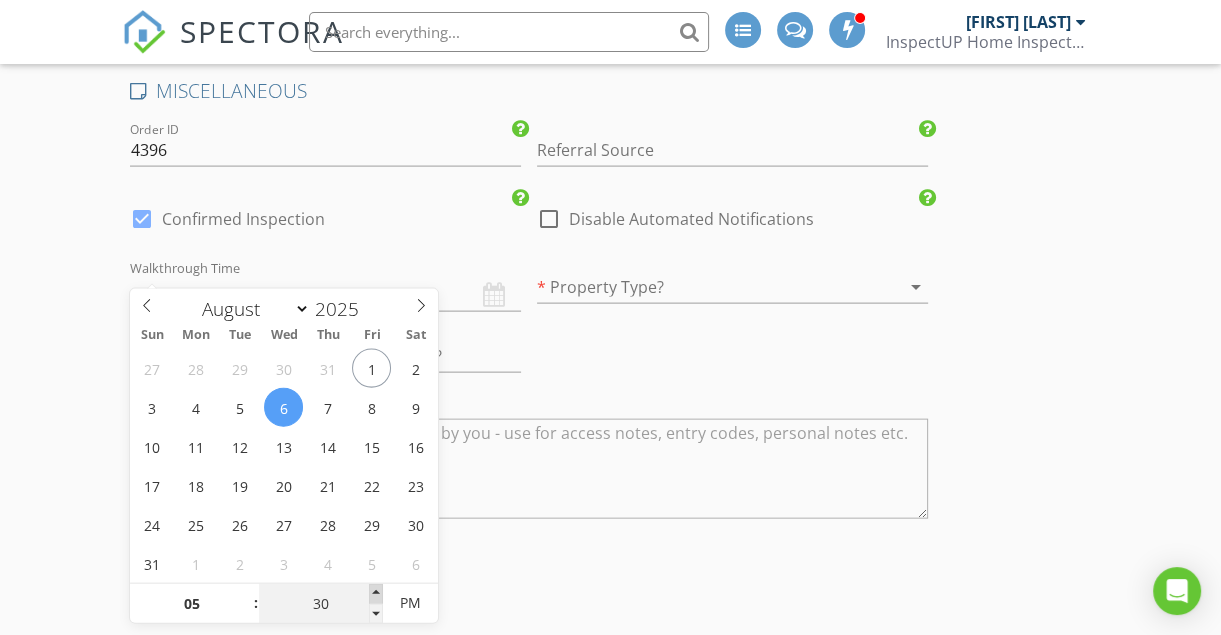 click at bounding box center (376, 594) 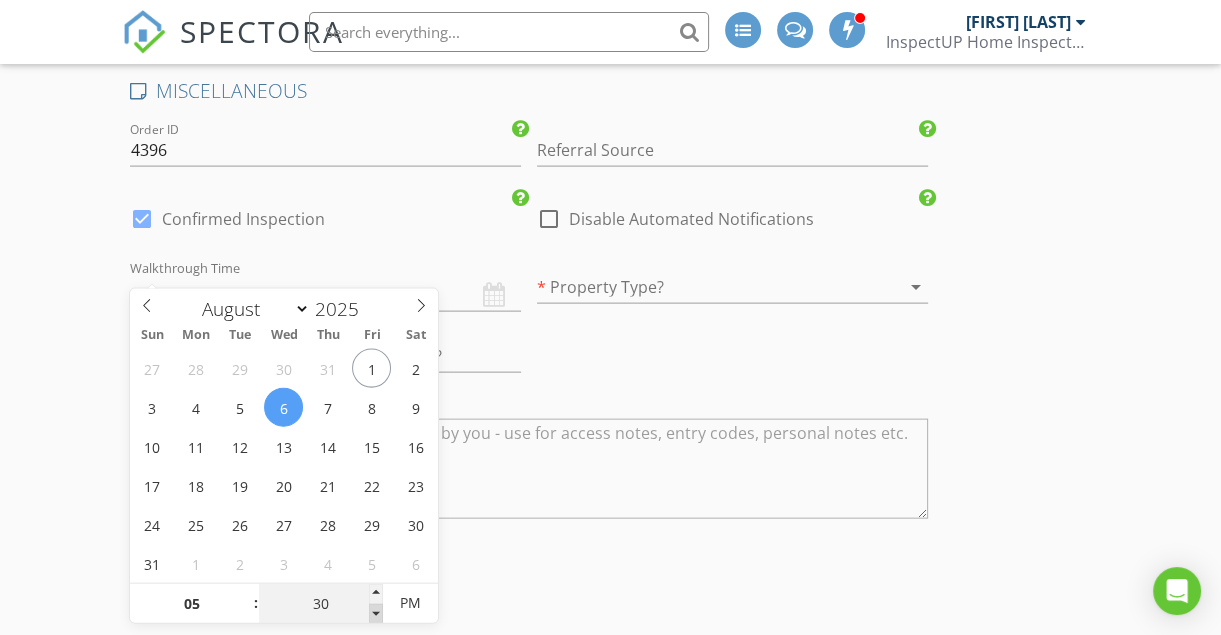 type on "25" 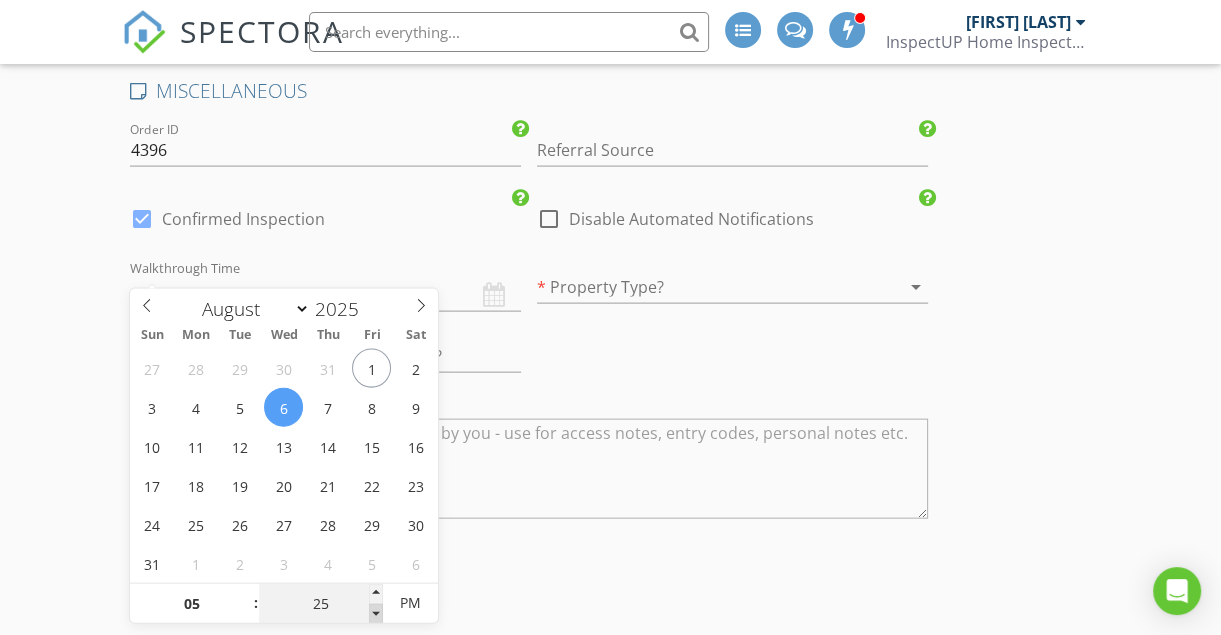 click at bounding box center (376, 614) 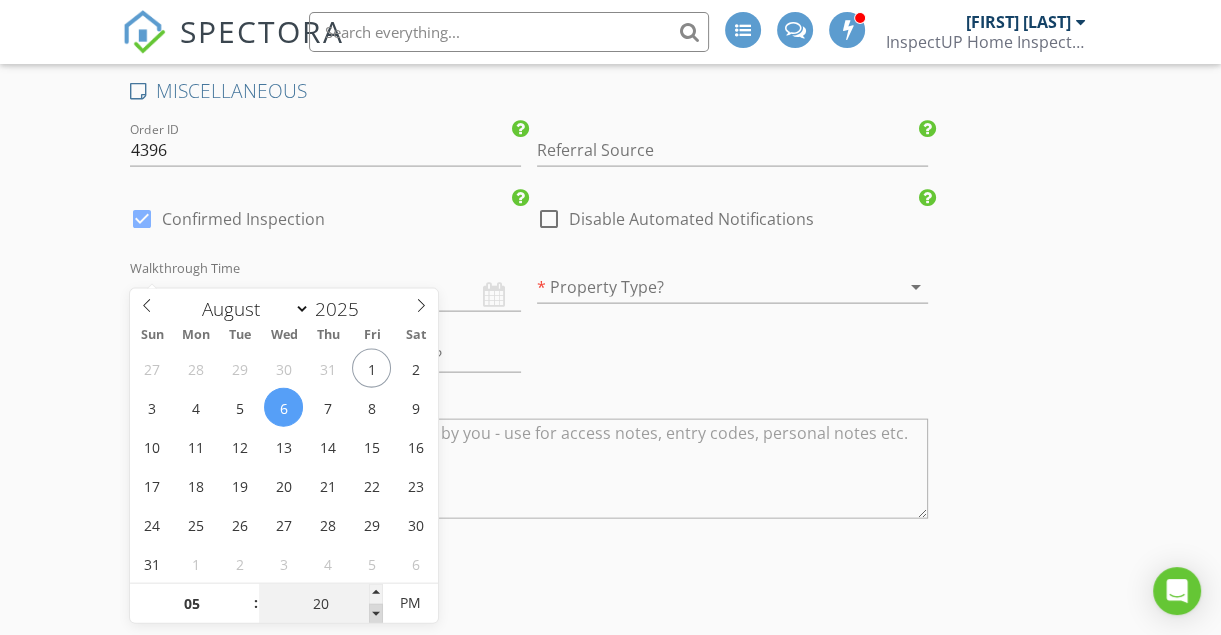 click at bounding box center [376, 614] 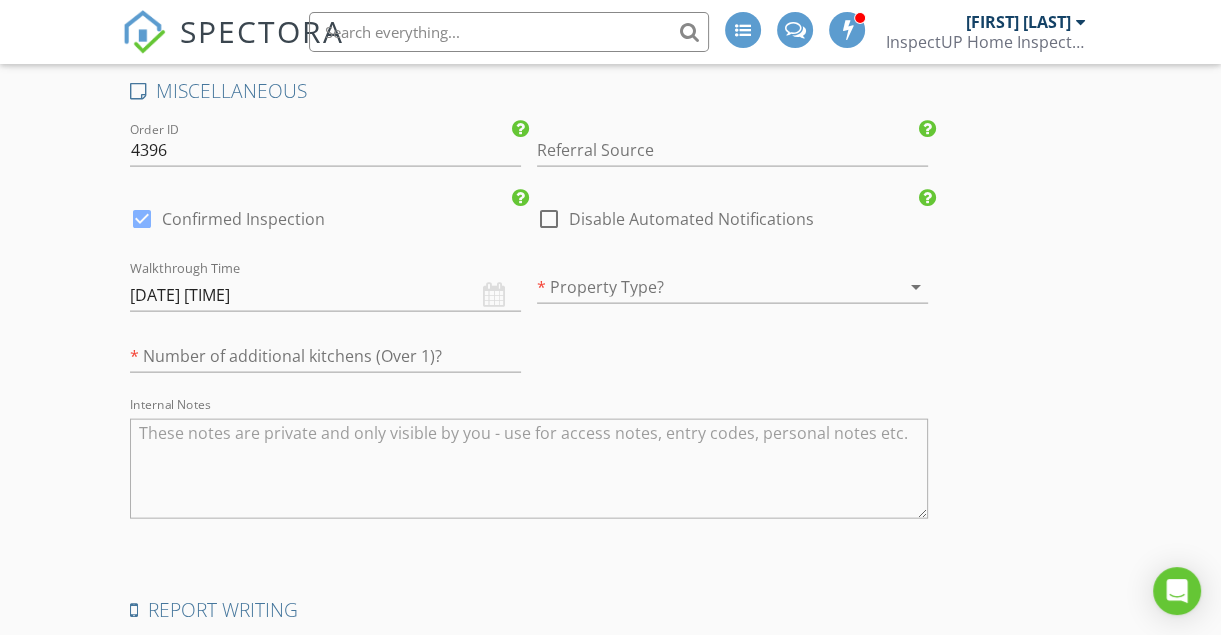 click on "New Inspection
INSPECTOR(S)
check_box_outline_blank   Jensen Paterson     check_box   Andrew Eaton   PRIMARY   Andrew Eaton arrow_drop_down   check_box_outline_blank Andrew Eaton specifically requested
Date/Time
08/06/2025 5:00 PM
Location
Address Search       Address 56 E Pioneer Cir   Unit   City Saratoga Springs   State UT   Zip 84045   County Utah     Square Feet 2466   Year Built 2001   Foundation arrow_drop_down     Andrew Eaton     37.4 miles     (an hour)
client
check_box Enable Client CC email for this inspection   Client Search     check_box_outline_blank Client is a Company/Organization     First Name Rowena   Last Name Gradestky   Email nicholay.gradetsky@gmail.com   CC Email   Phone 304-276-0119   Address   City   State   Zip     Tags         Notes   Private Notes
ADD ADDITIONAL client" at bounding box center (610, -1133) 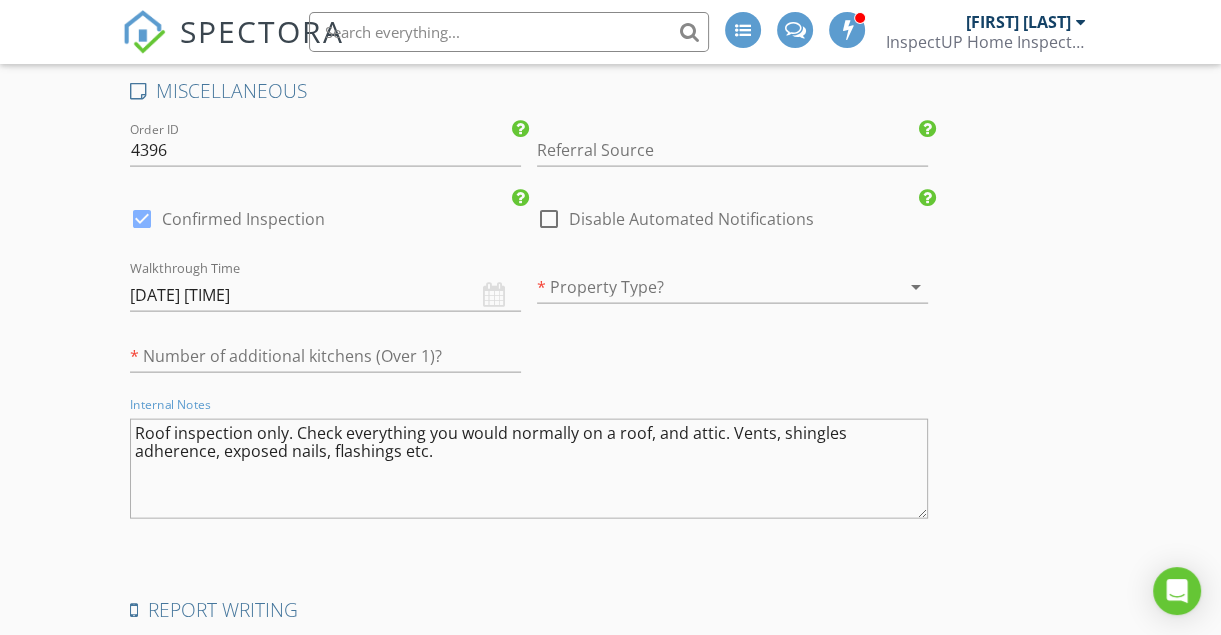 type on "Roof inspection only. Check everything you would normally on a roof, and attic. Vents, shingles adherence, exposed nails, flashings etc." 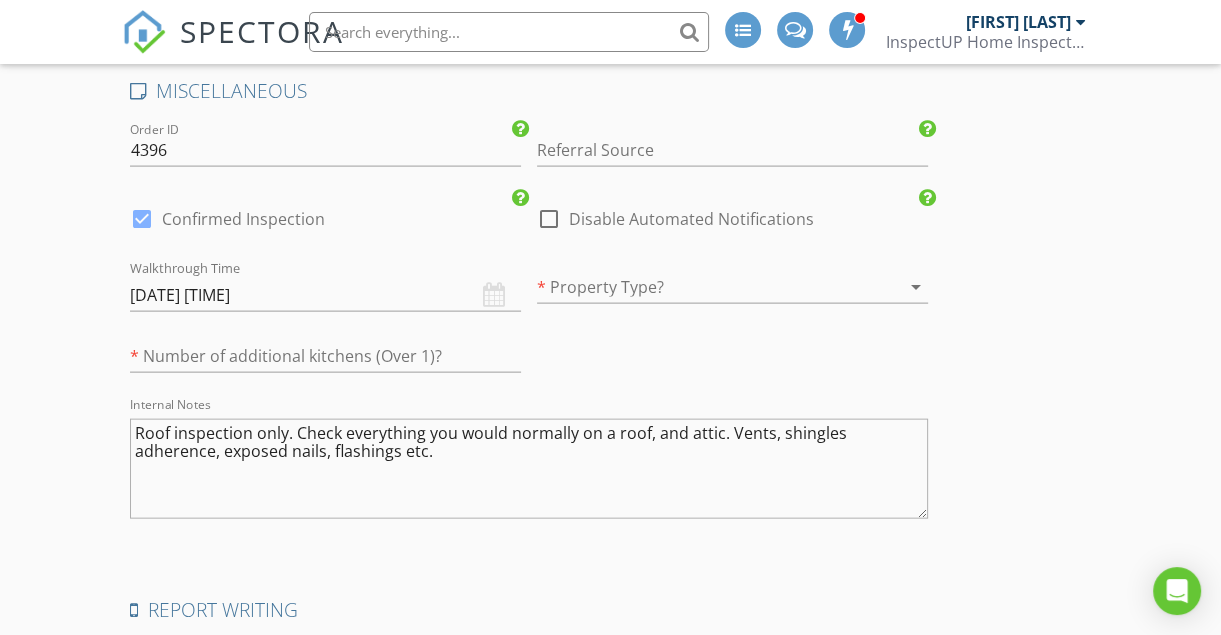 click on "New Inspection
INSPECTOR(S)
check_box_outline_blank   Jensen Paterson     check_box   Andrew Eaton   PRIMARY   Andrew Eaton arrow_drop_down   check_box_outline_blank Andrew Eaton specifically requested
Date/Time
08/06/2025 5:00 PM
Location
Address Search       Address 56 E Pioneer Cir   Unit   City Saratoga Springs   State UT   Zip 84045   County Utah     Square Feet 2466   Year Built 2001   Foundation arrow_drop_down     Andrew Eaton     37.4 miles     (an hour)
client
check_box Enable Client CC email for this inspection   Client Search     check_box_outline_blank Client is a Company/Organization     First Name Rowena   Last Name Gradestky   Email nicholay.gradetsky@gmail.com   CC Email   Phone 304-276-0119   Address   City   State   Zip     Tags         Notes   Private Notes
ADD ADDITIONAL client" at bounding box center (610, -1133) 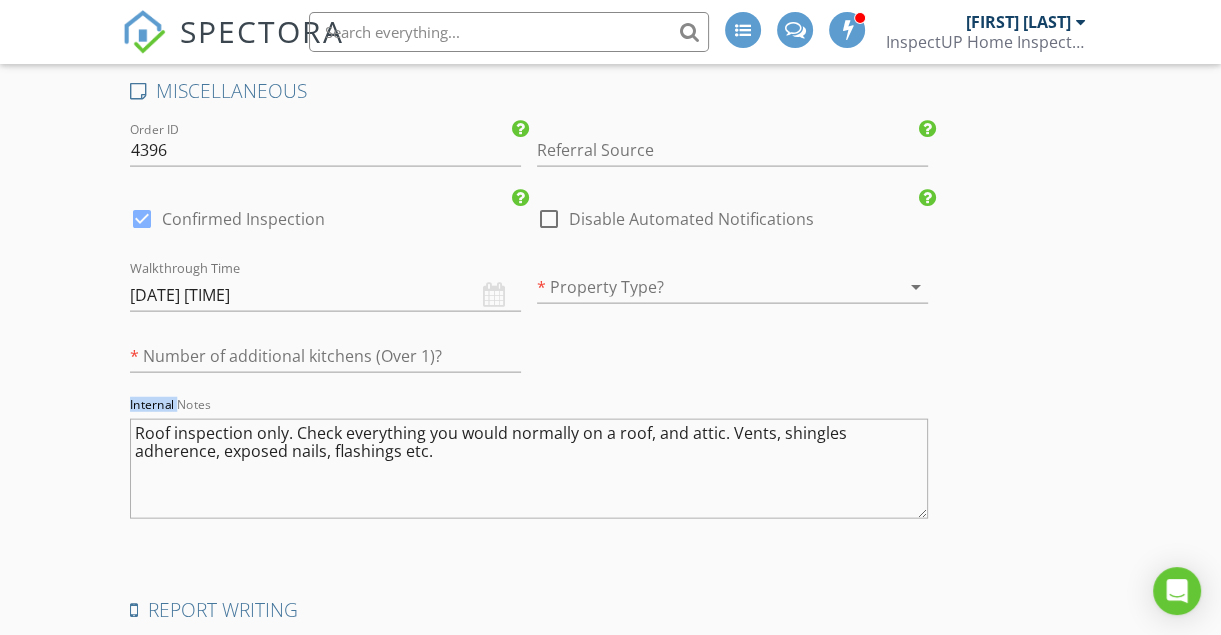 click on "New Inspection
INSPECTOR(S)
check_box_outline_blank   Jensen Paterson     check_box   Andrew Eaton   PRIMARY   Andrew Eaton arrow_drop_down   check_box_outline_blank Andrew Eaton specifically requested
Date/Time
08/06/2025 5:00 PM
Location
Address Search       Address 56 E Pioneer Cir   Unit   City Saratoga Springs   State UT   Zip 84045   County Utah     Square Feet 2466   Year Built 2001   Foundation arrow_drop_down     Andrew Eaton     37.4 miles     (an hour)
client
check_box Enable Client CC email for this inspection   Client Search     check_box_outline_blank Client is a Company/Organization     First Name Rowena   Last Name Gradestky   Email nicholay.gradetsky@gmail.com   CC Email   Phone 304-276-0119   Address   City   State   Zip     Tags         Notes   Private Notes
ADD ADDITIONAL client" at bounding box center (610, -1133) 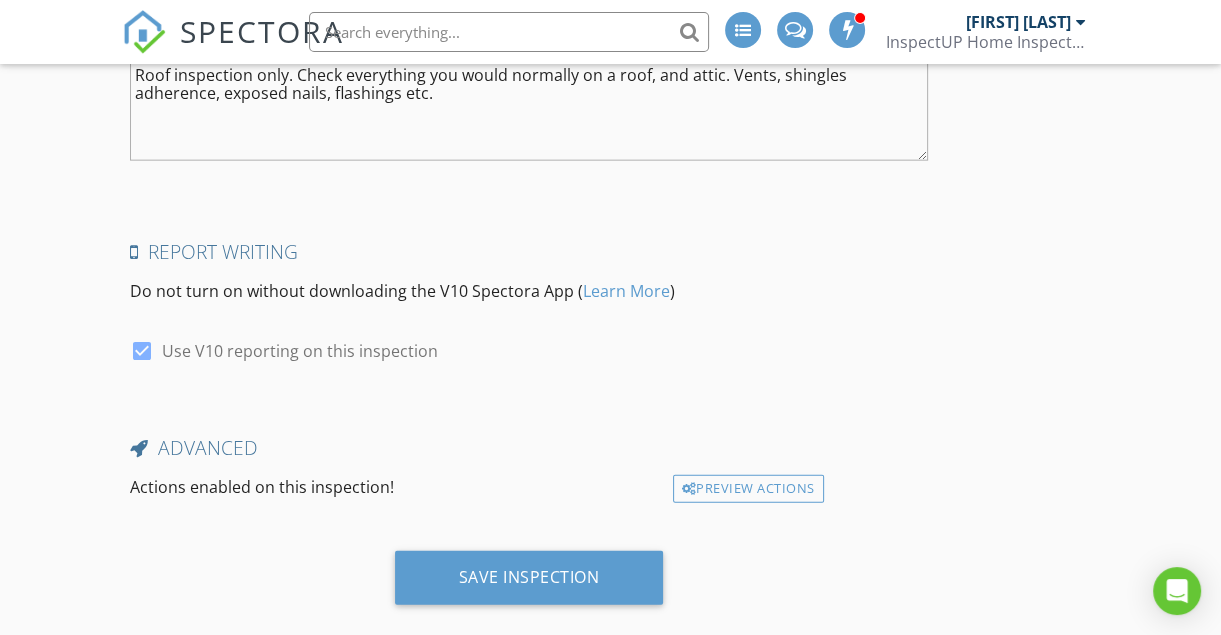 scroll, scrollTop: 3792, scrollLeft: 0, axis: vertical 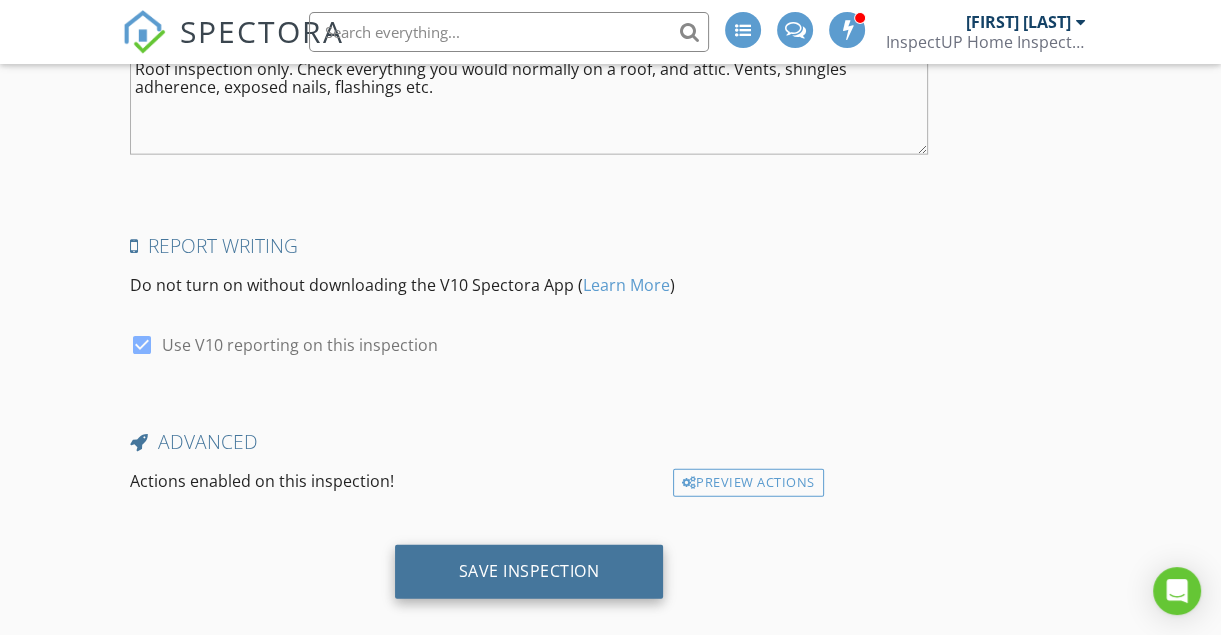 click on "Save Inspection" at bounding box center [529, 572] 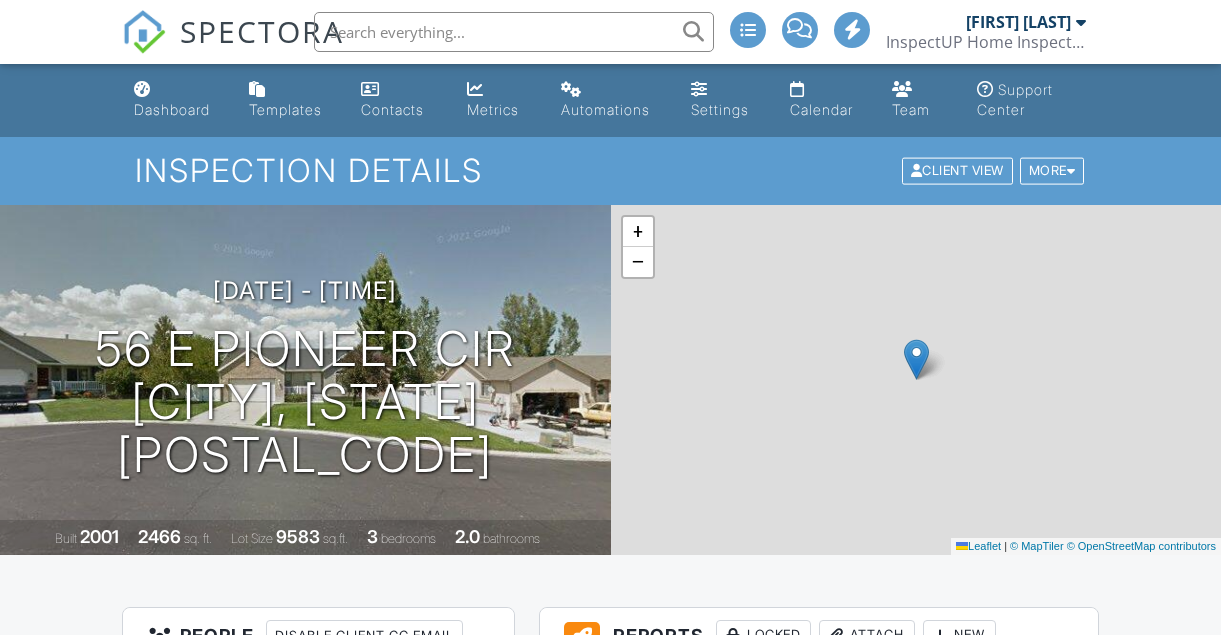 scroll, scrollTop: 0, scrollLeft: 0, axis: both 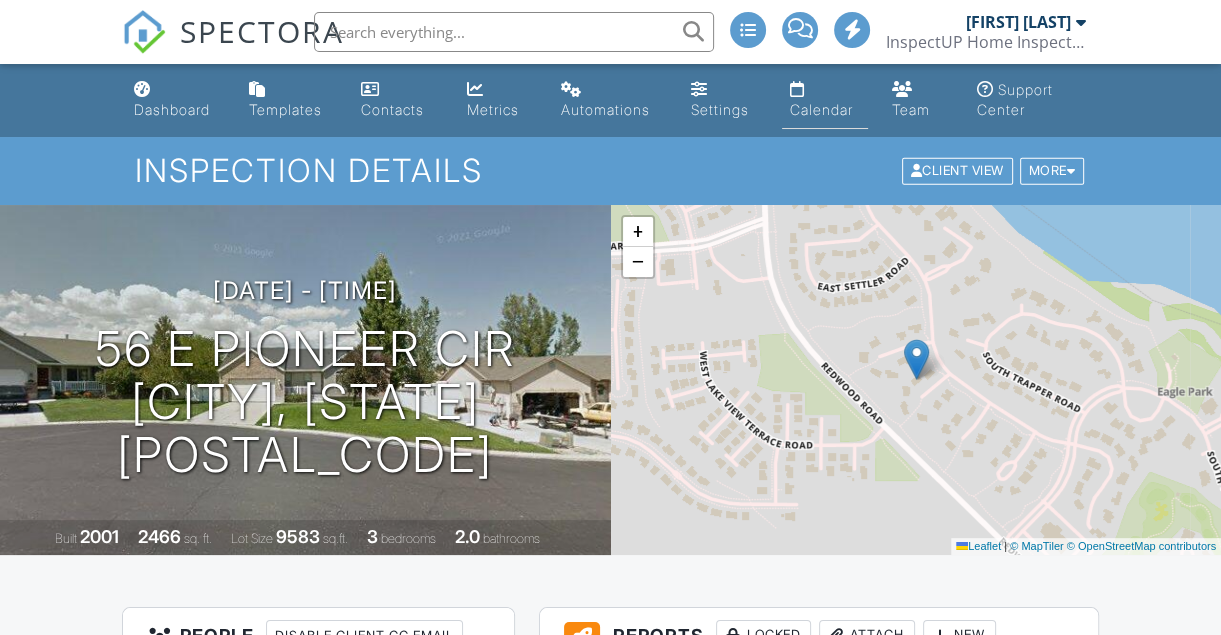 click on "Calendar" at bounding box center [825, 100] 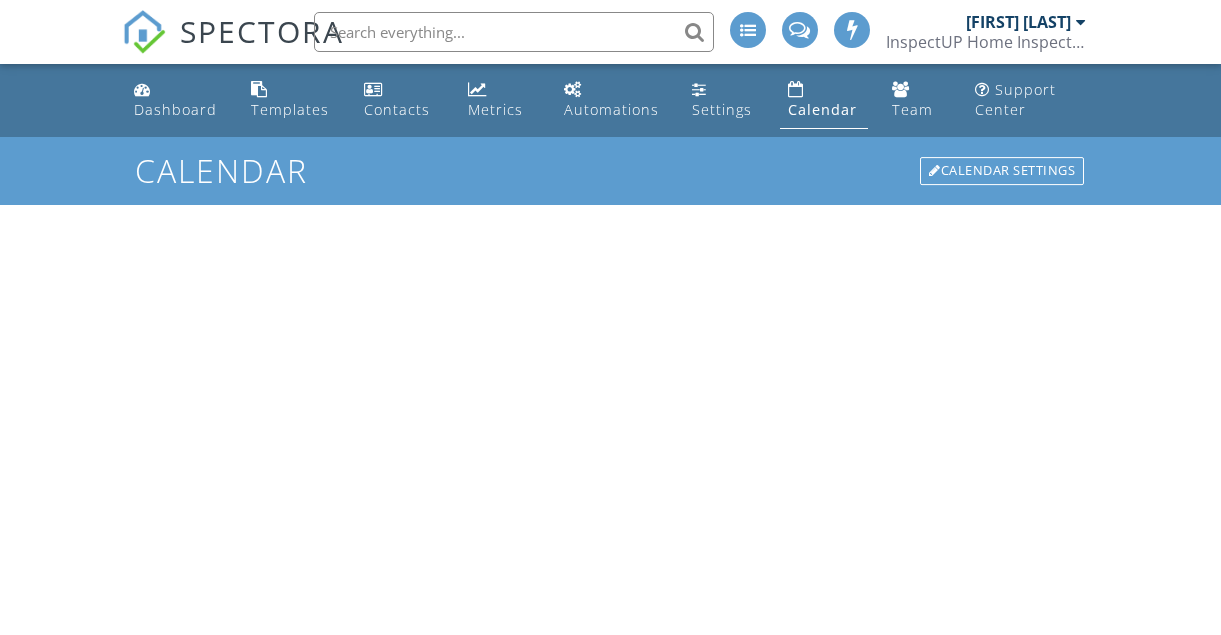 scroll, scrollTop: 0, scrollLeft: 0, axis: both 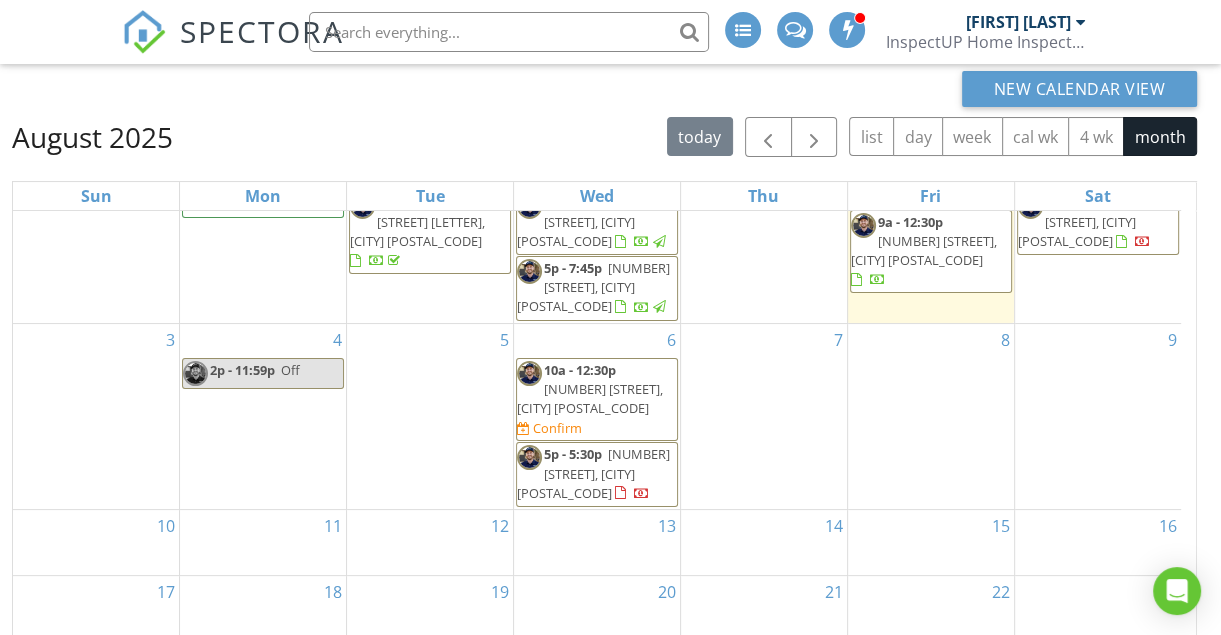 click on "[NUMBER] [STREET], [CITY] [POSTAL_CODE]" at bounding box center [590, 398] 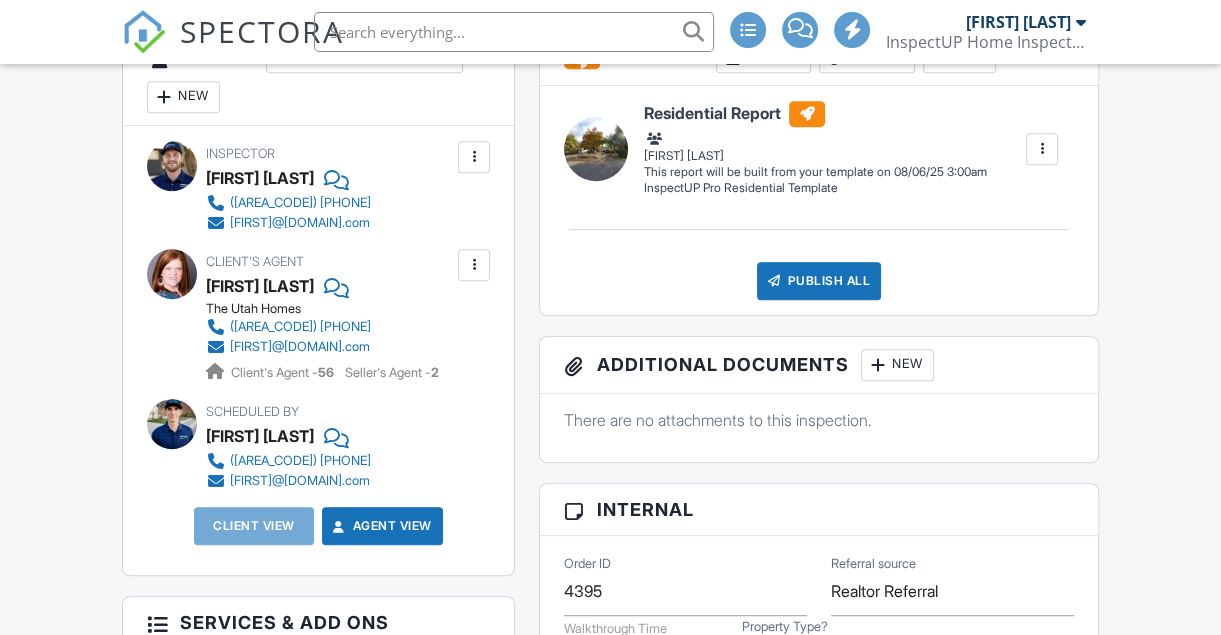scroll, scrollTop: 796, scrollLeft: 0, axis: vertical 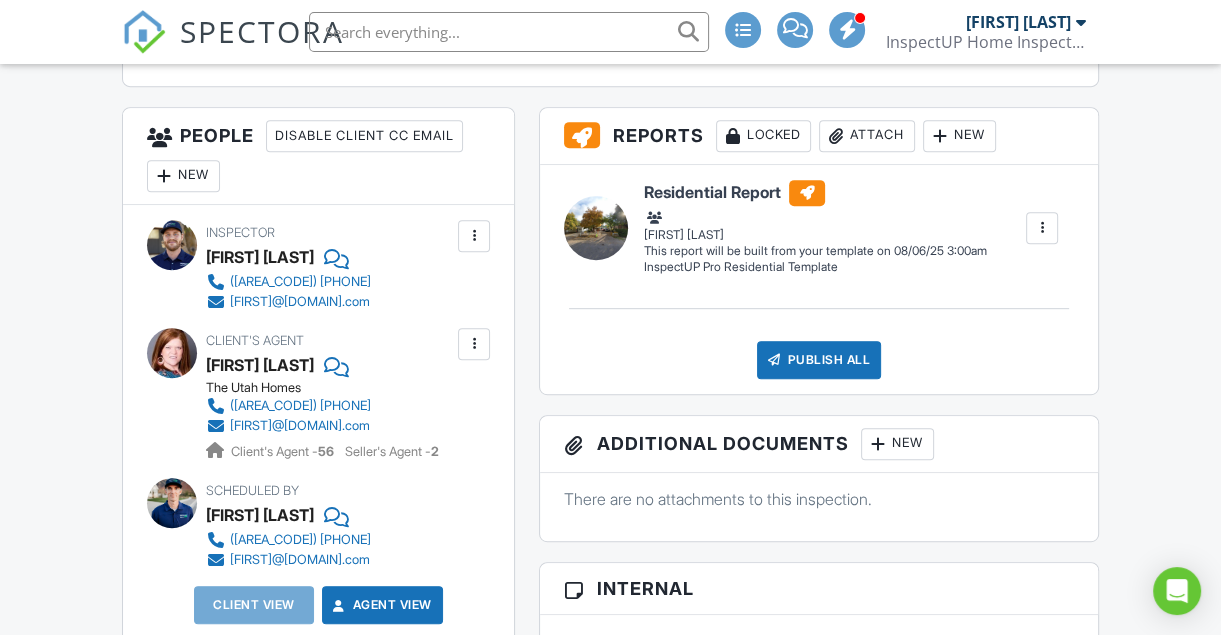 click on "New" at bounding box center [183, 176] 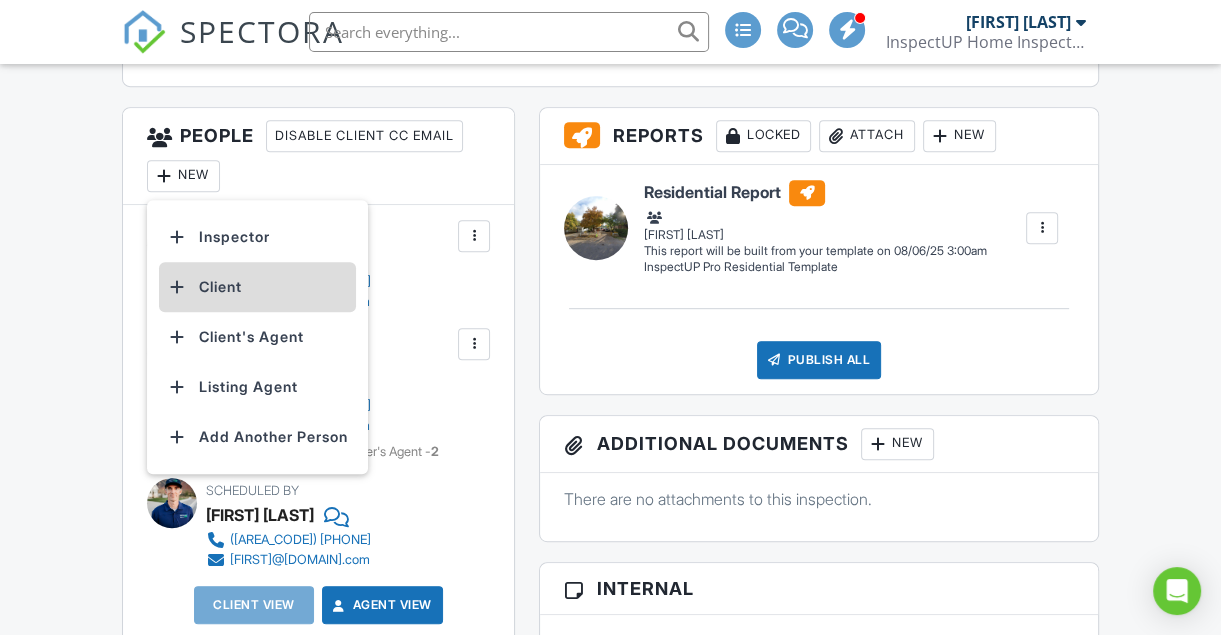 click on "Client" at bounding box center (257, 287) 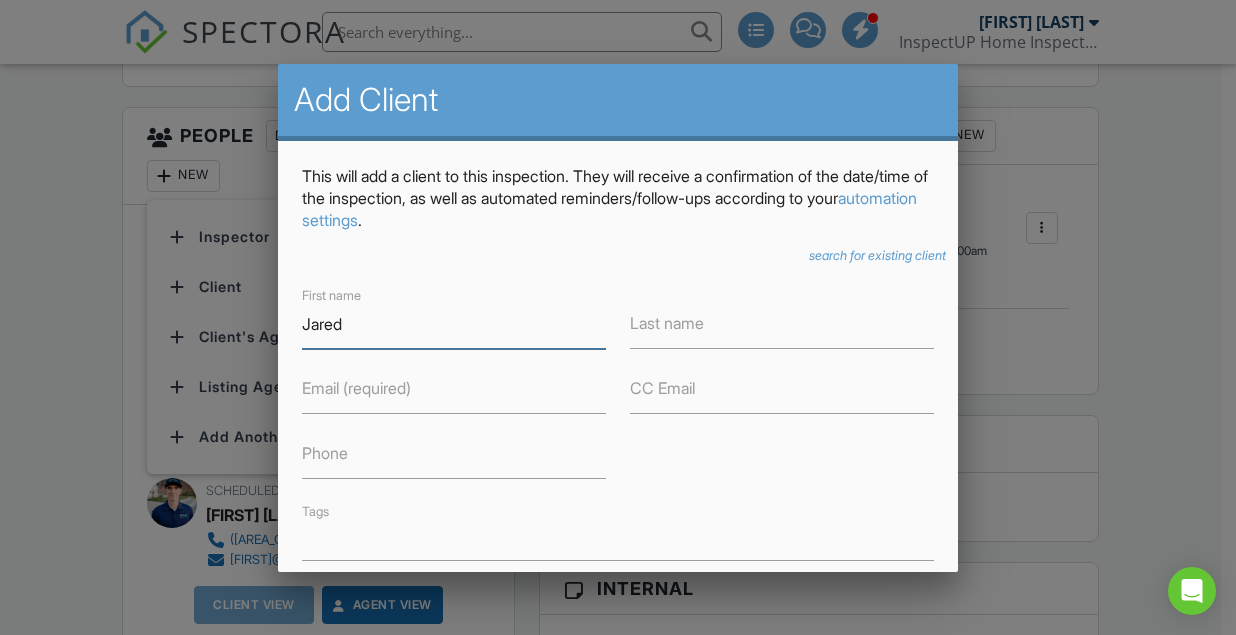 type on "Jared" 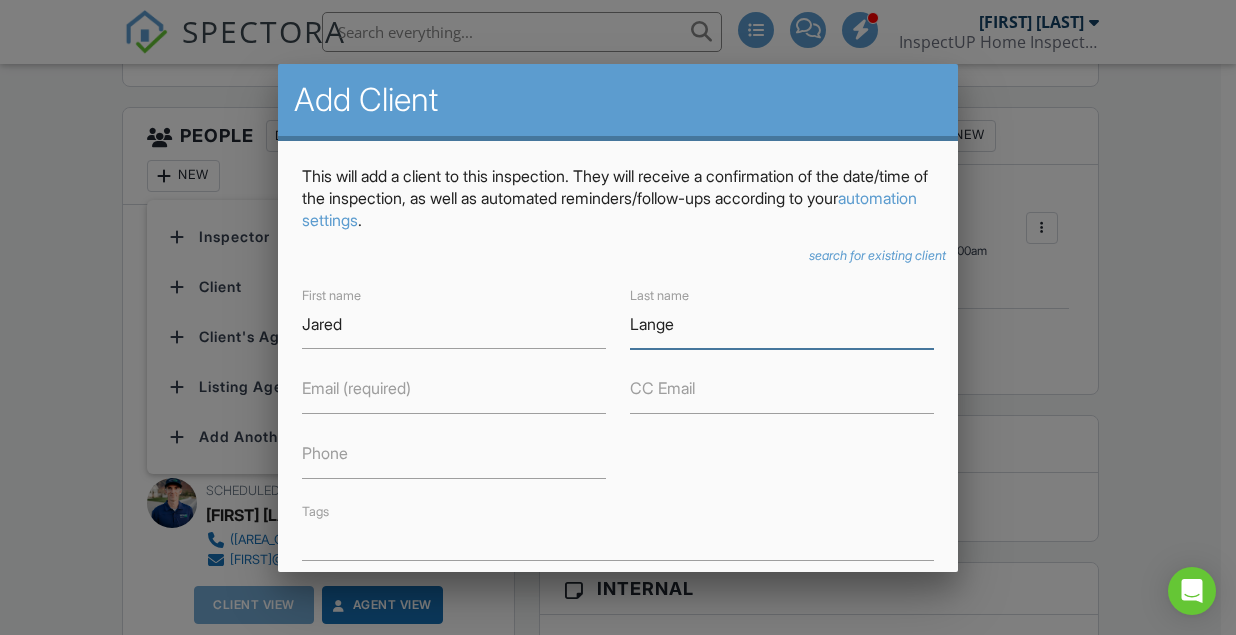 type on "Lange" 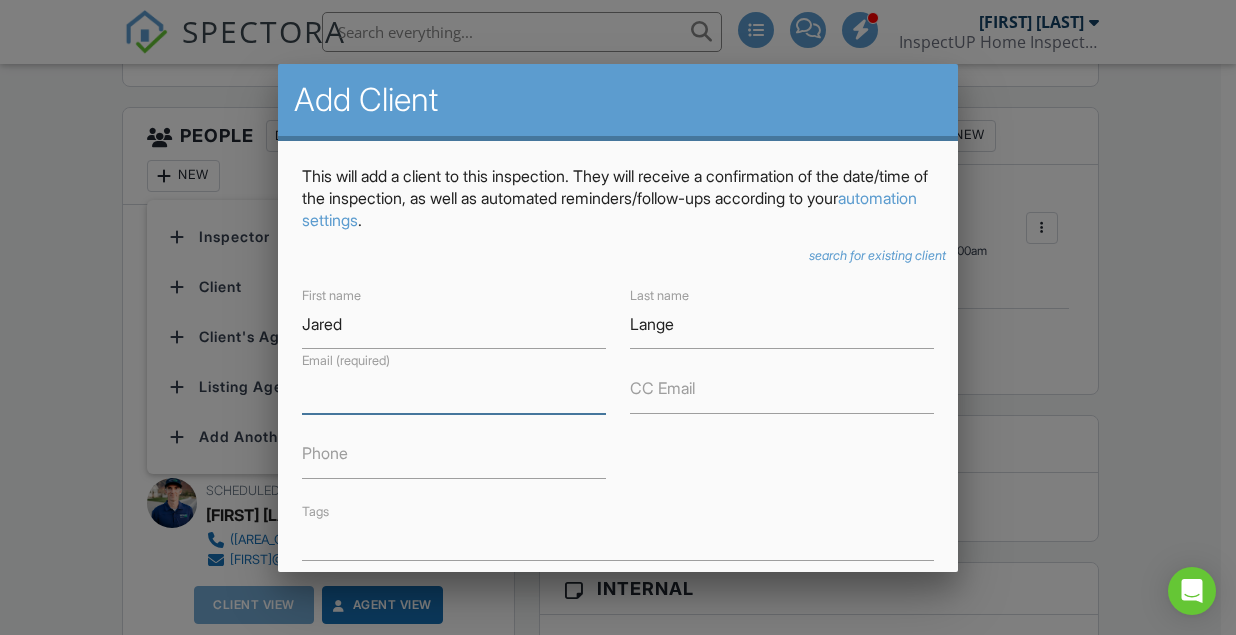 paste on "[FIRST].[LAST]@gmail.com" 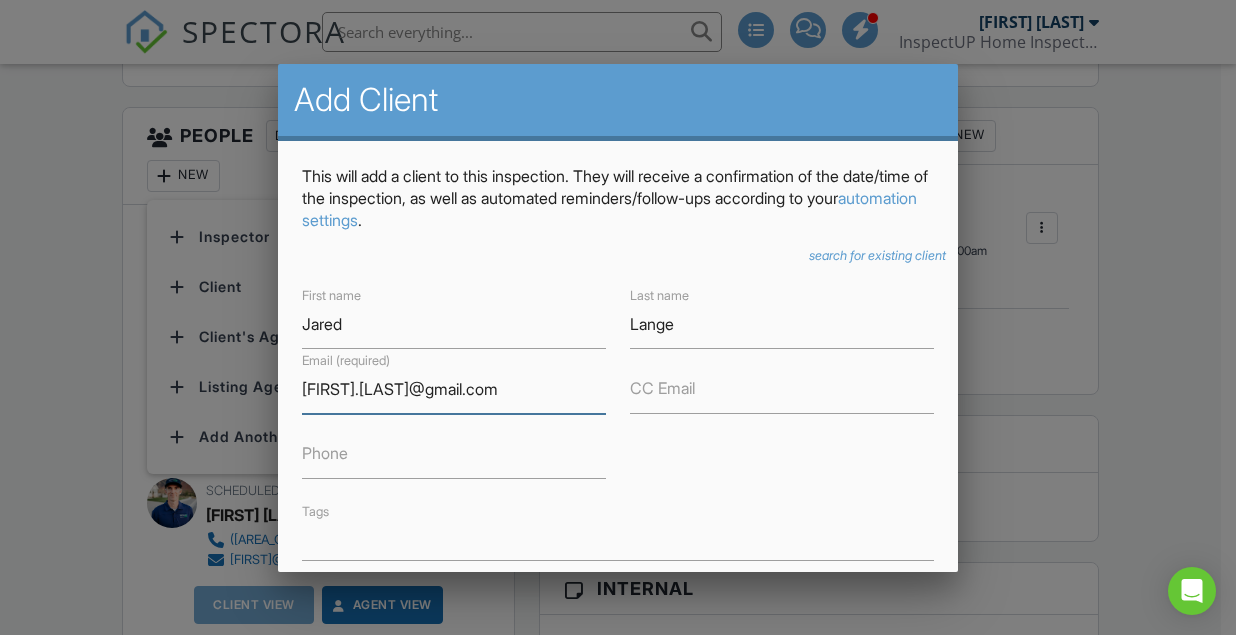 type on "[FIRST].[LAST]@gmail.com" 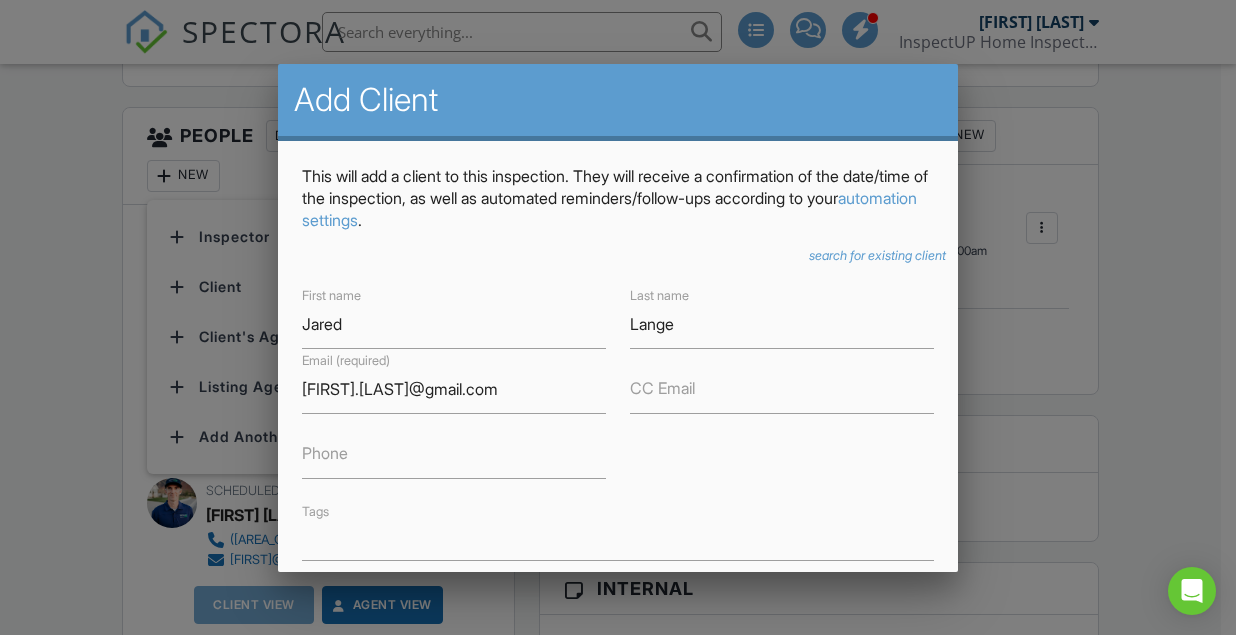 click on "Phone" at bounding box center [325, 453] 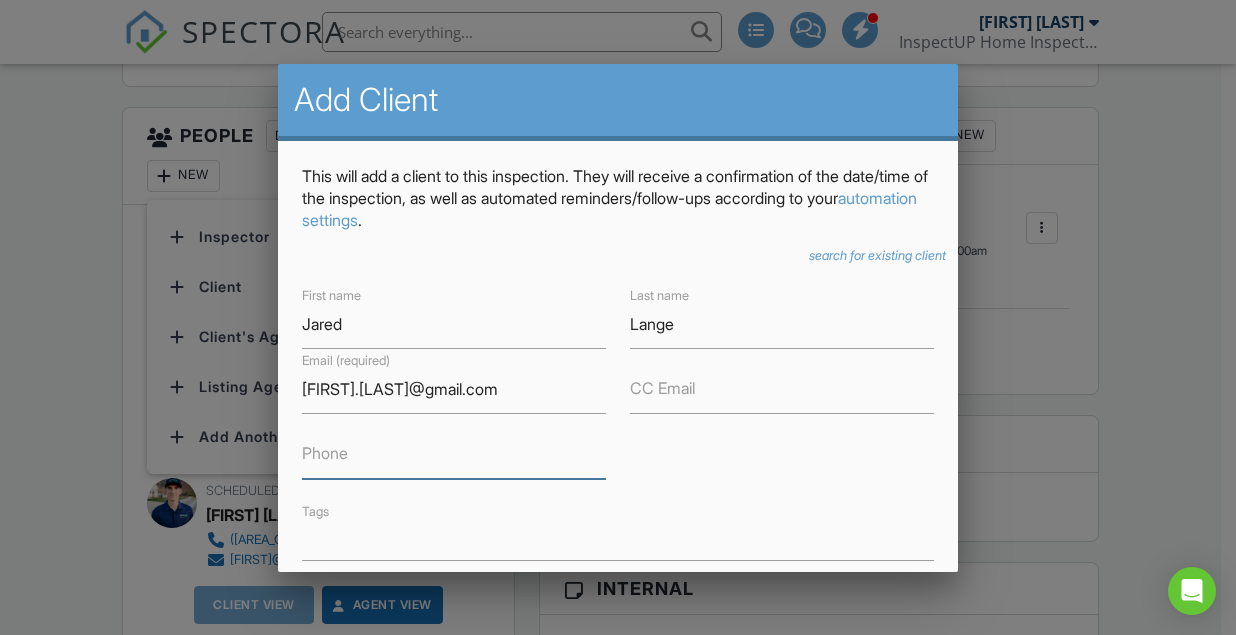 click on "Phone" at bounding box center (454, 454) 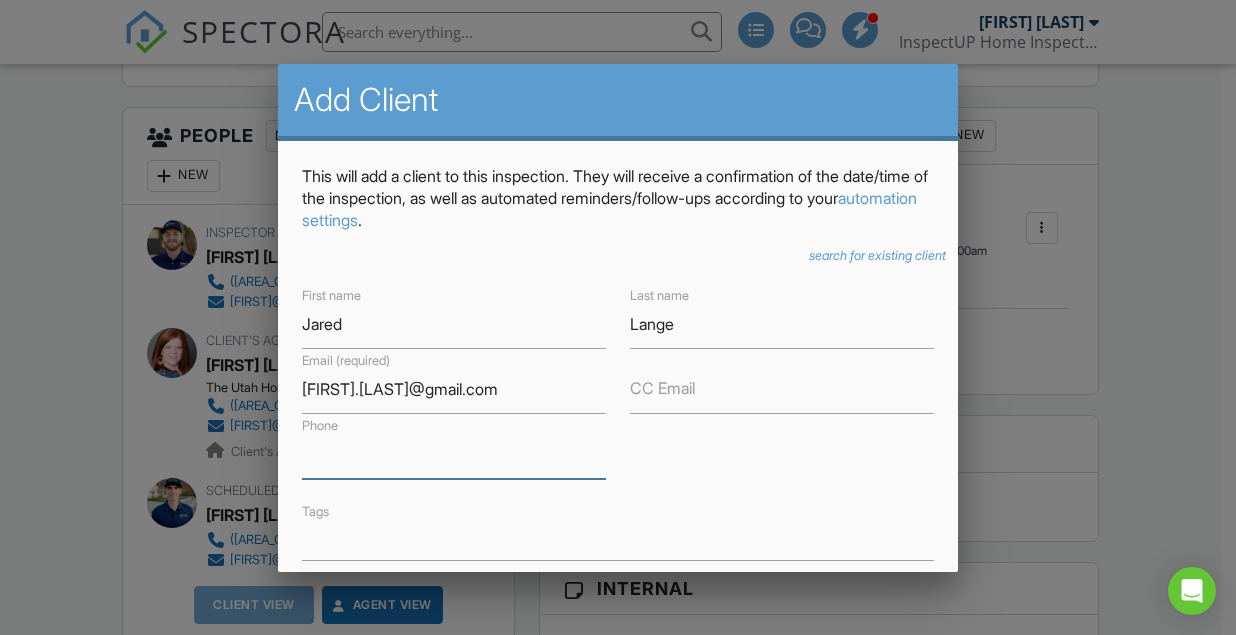 paste on "[PHONE]" 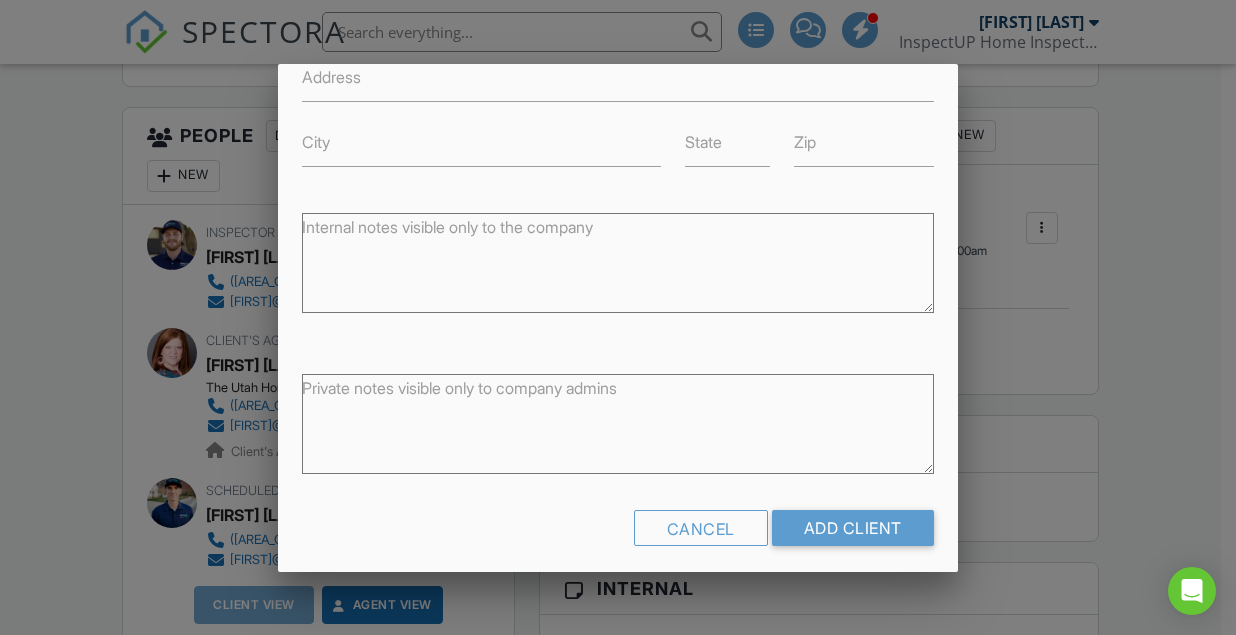 scroll, scrollTop: 536, scrollLeft: 0, axis: vertical 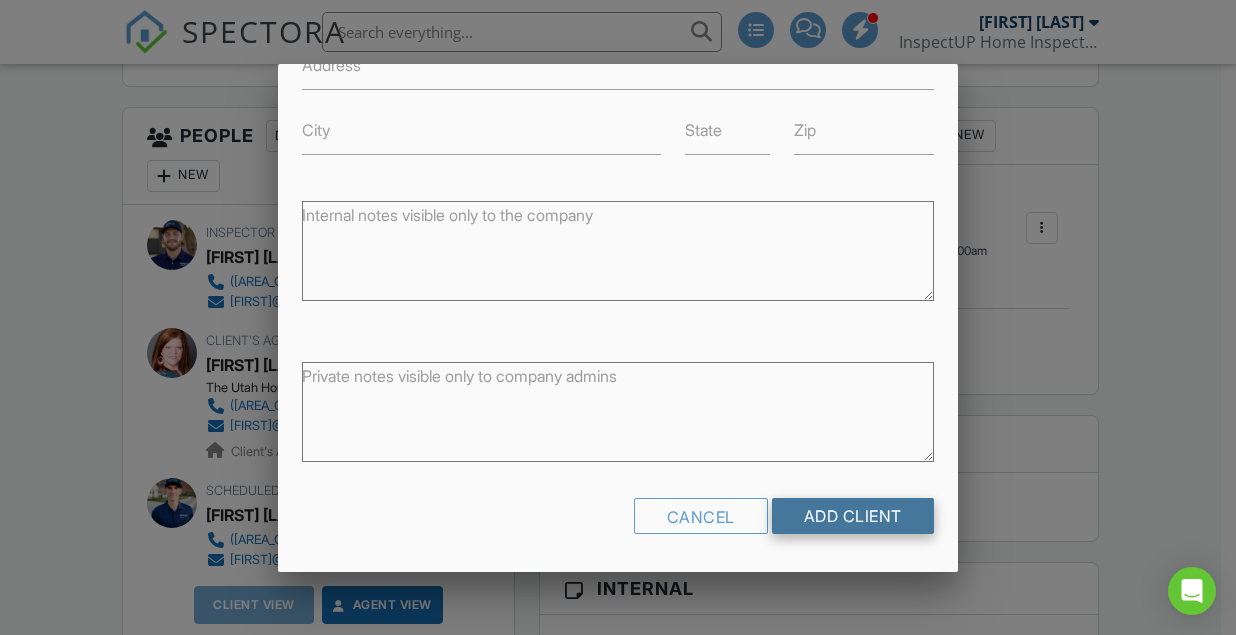type on "[PHONE]" 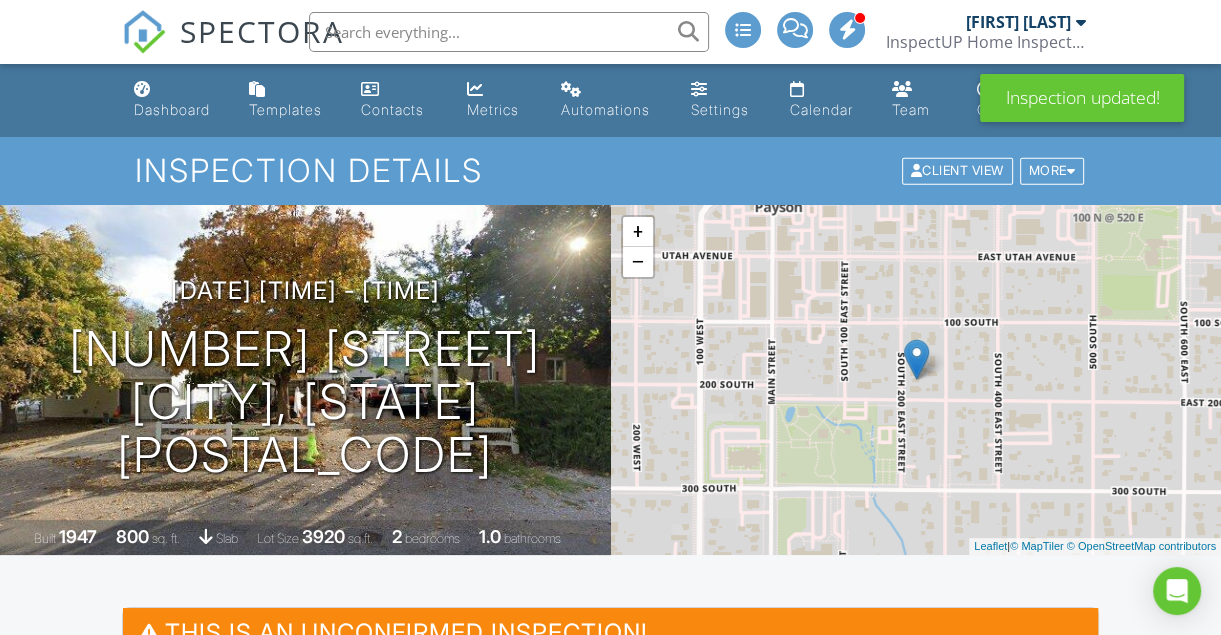 scroll, scrollTop: 0, scrollLeft: 0, axis: both 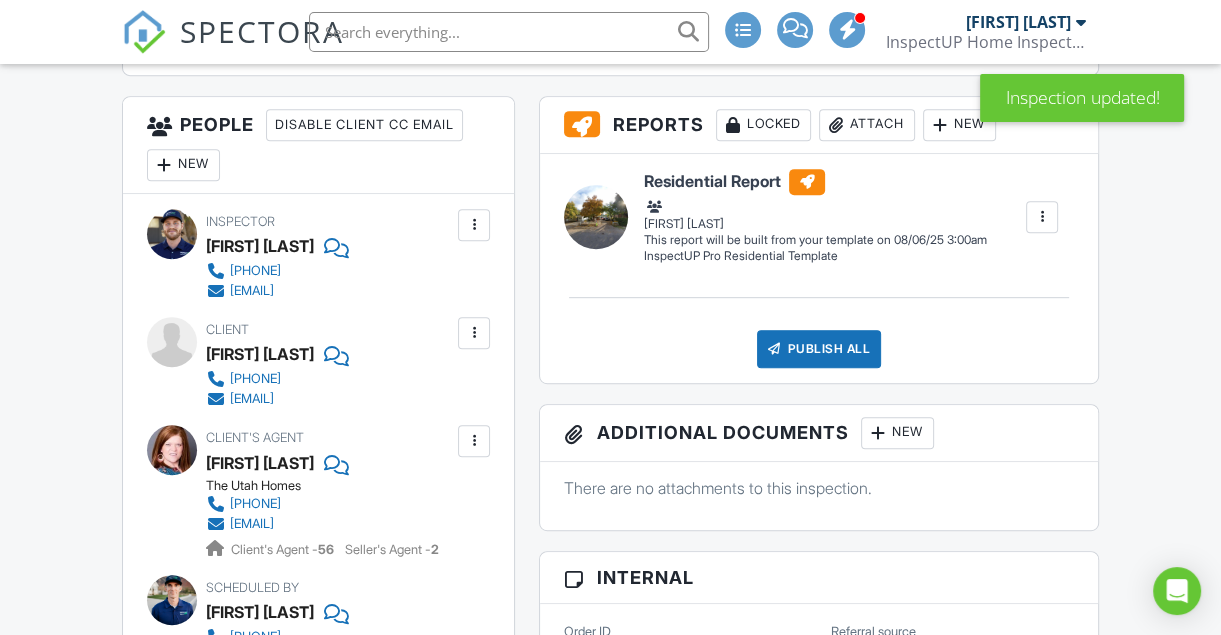 click on "New" at bounding box center [183, 165] 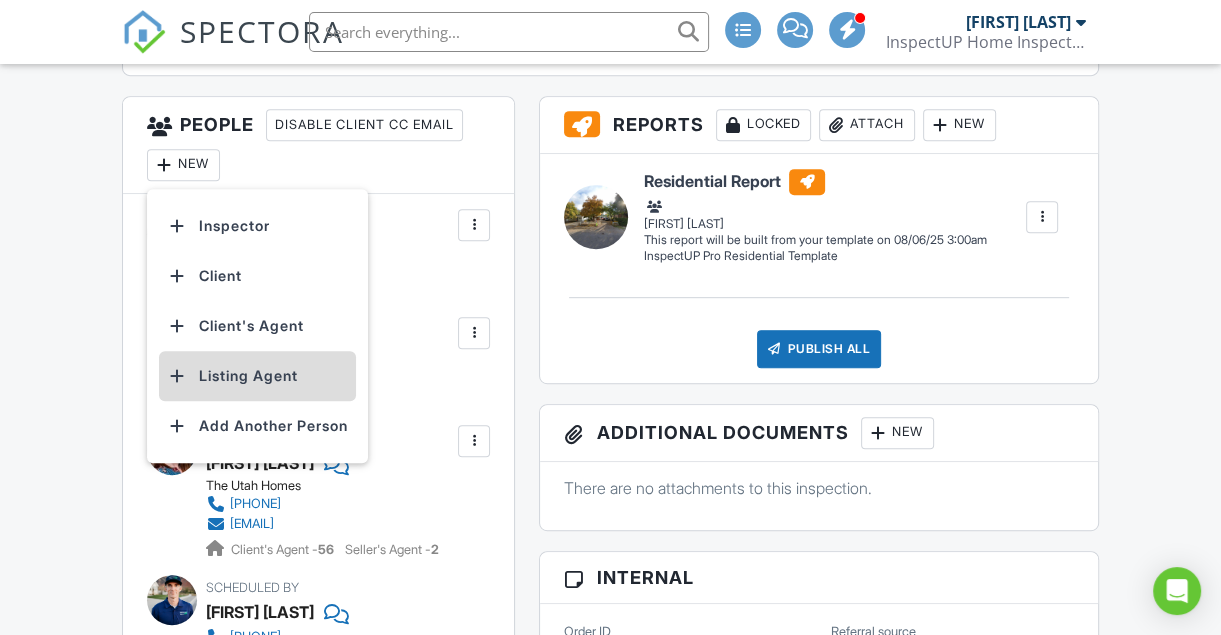 click on "Listing Agent" at bounding box center (257, 376) 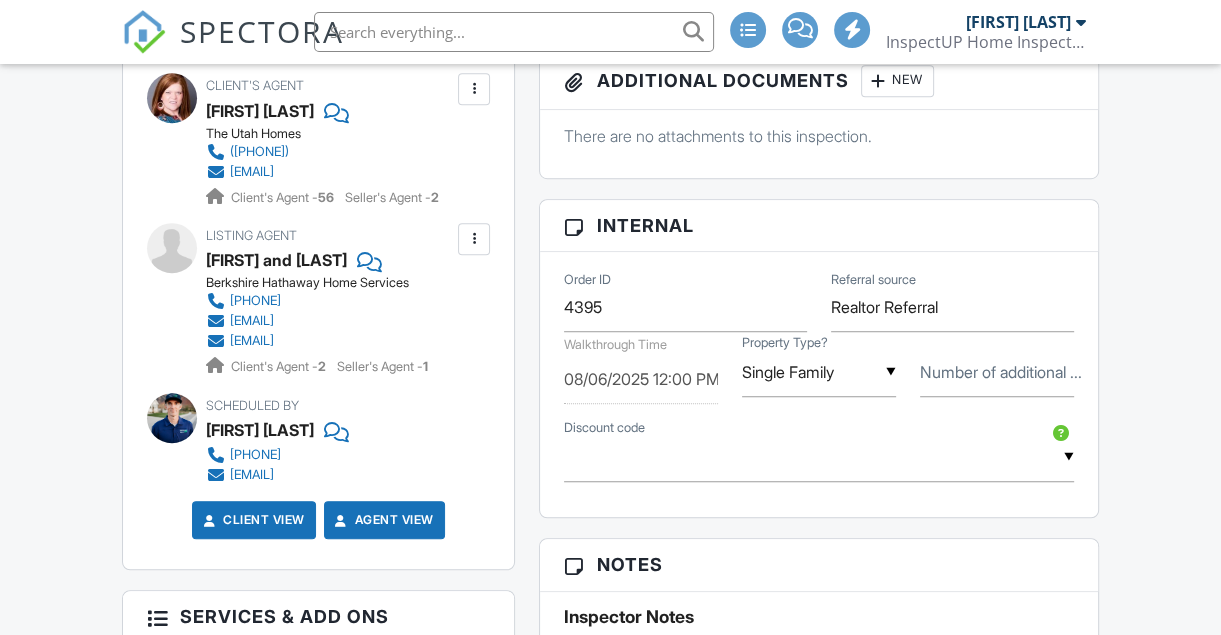 scroll, scrollTop: 1006, scrollLeft: 0, axis: vertical 